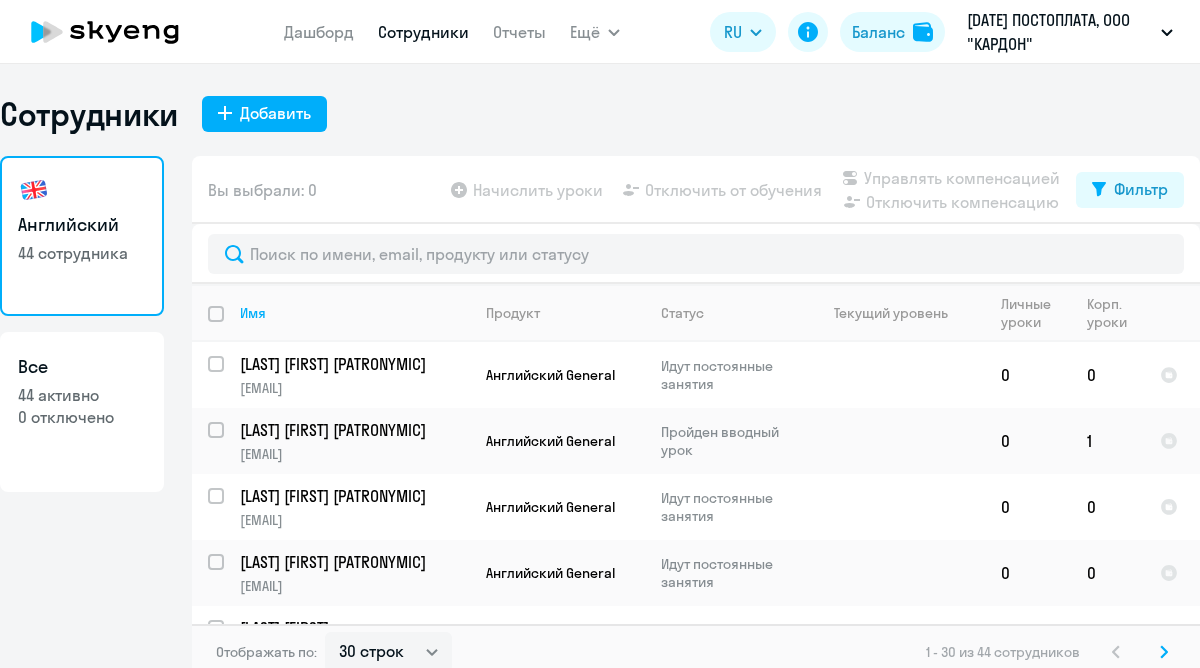 select on "30" 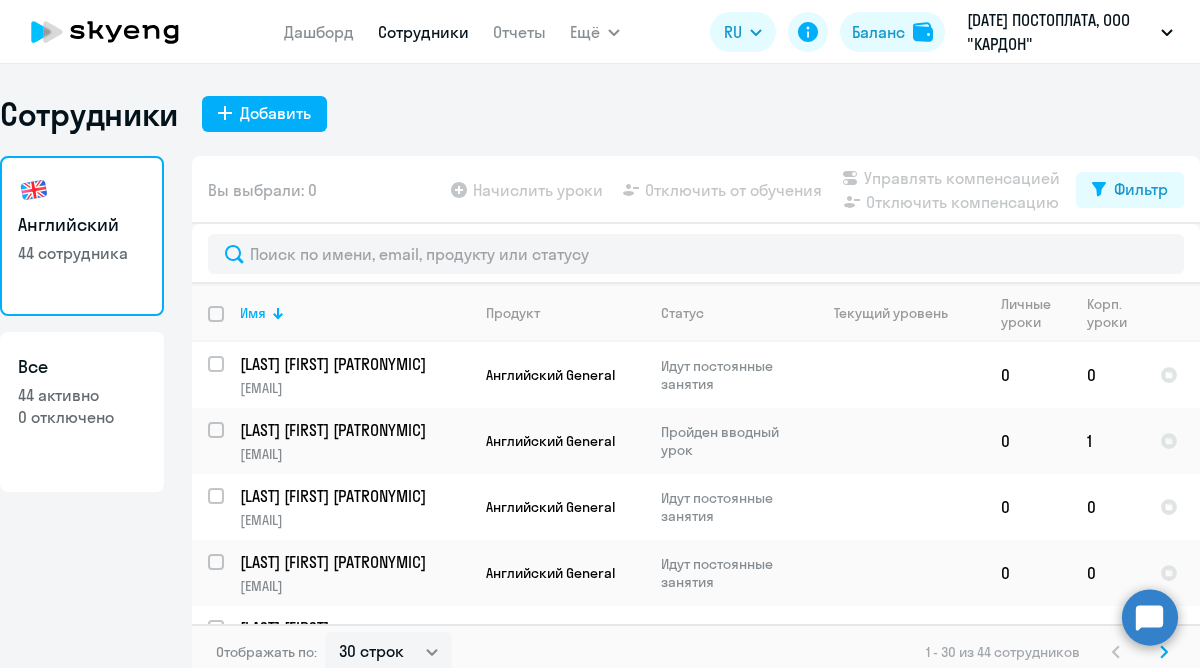scroll, scrollTop: 0, scrollLeft: 0, axis: both 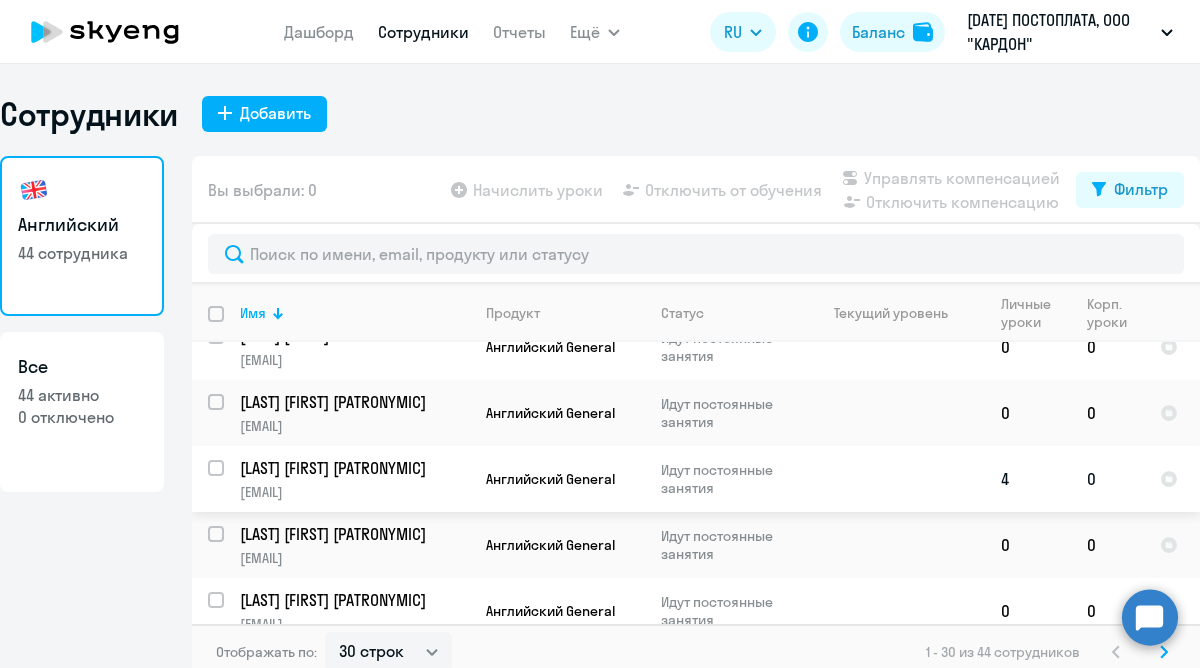 drag, startPoint x: 380, startPoint y: 488, endPoint x: 241, endPoint y: 488, distance: 139 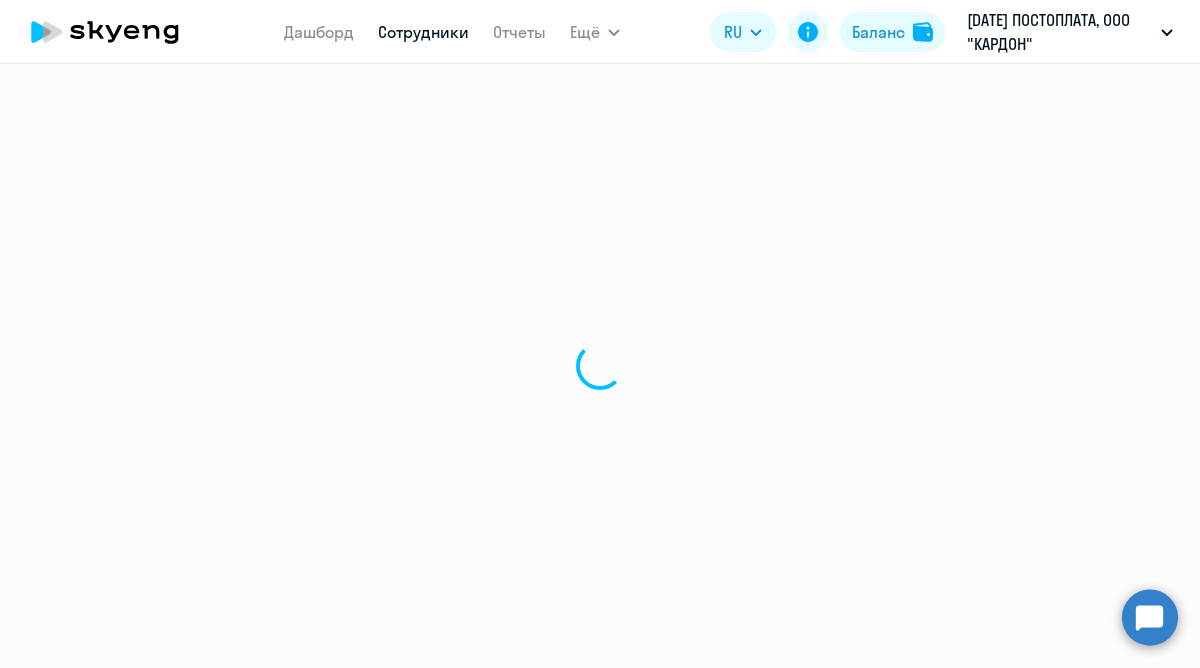 select on "english" 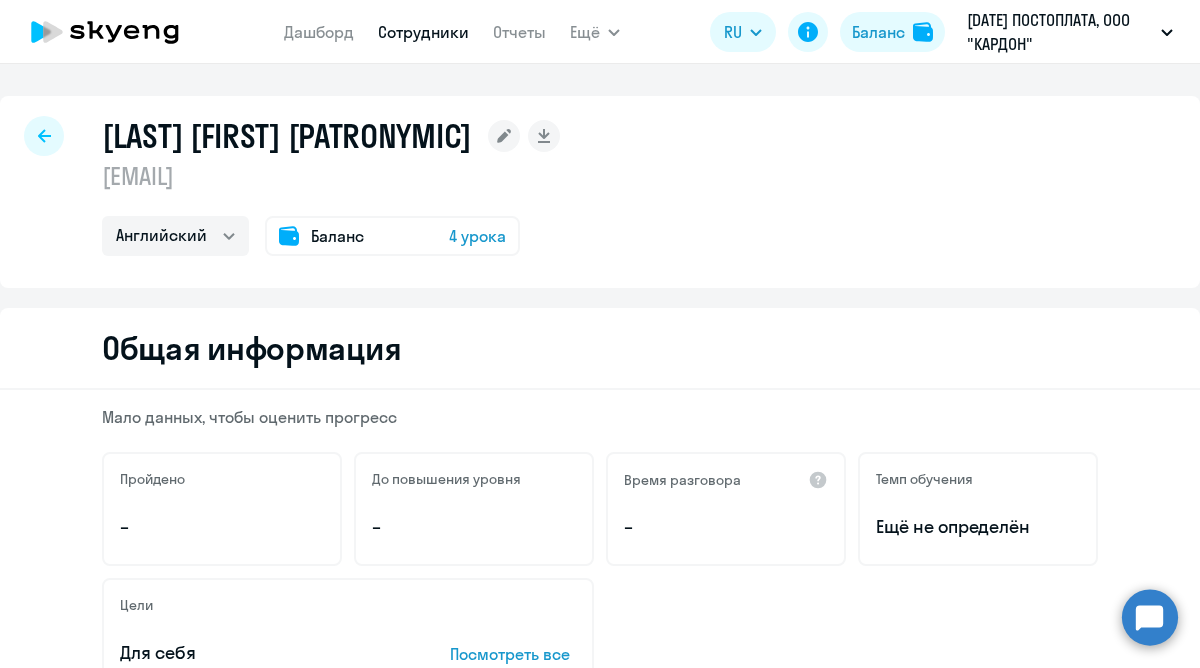 drag, startPoint x: 349, startPoint y: 180, endPoint x: 104, endPoint y: 178, distance: 245.00816 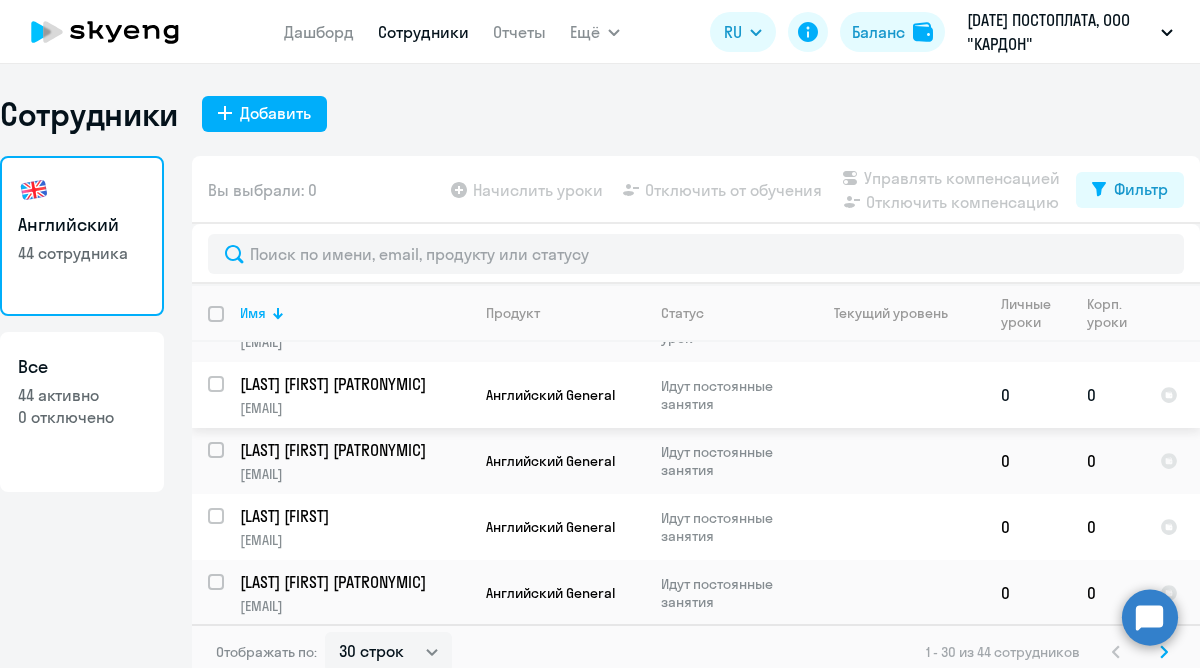 scroll, scrollTop: 125, scrollLeft: 0, axis: vertical 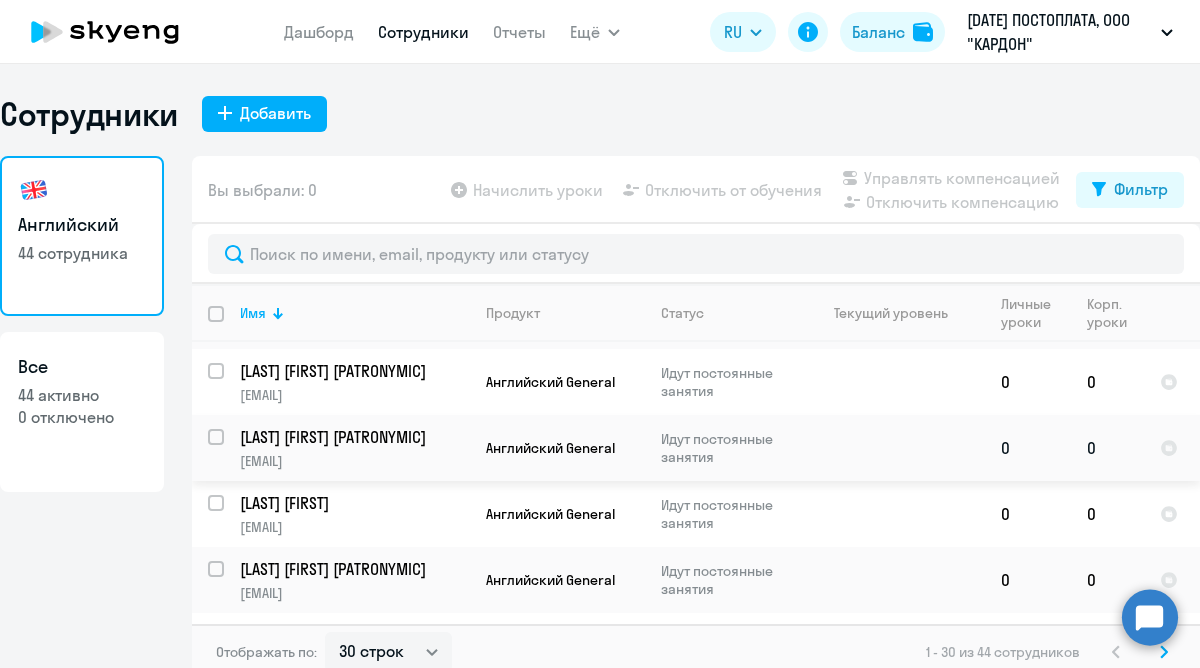 drag, startPoint x: 396, startPoint y: 462, endPoint x: 243, endPoint y: 464, distance: 153.01308 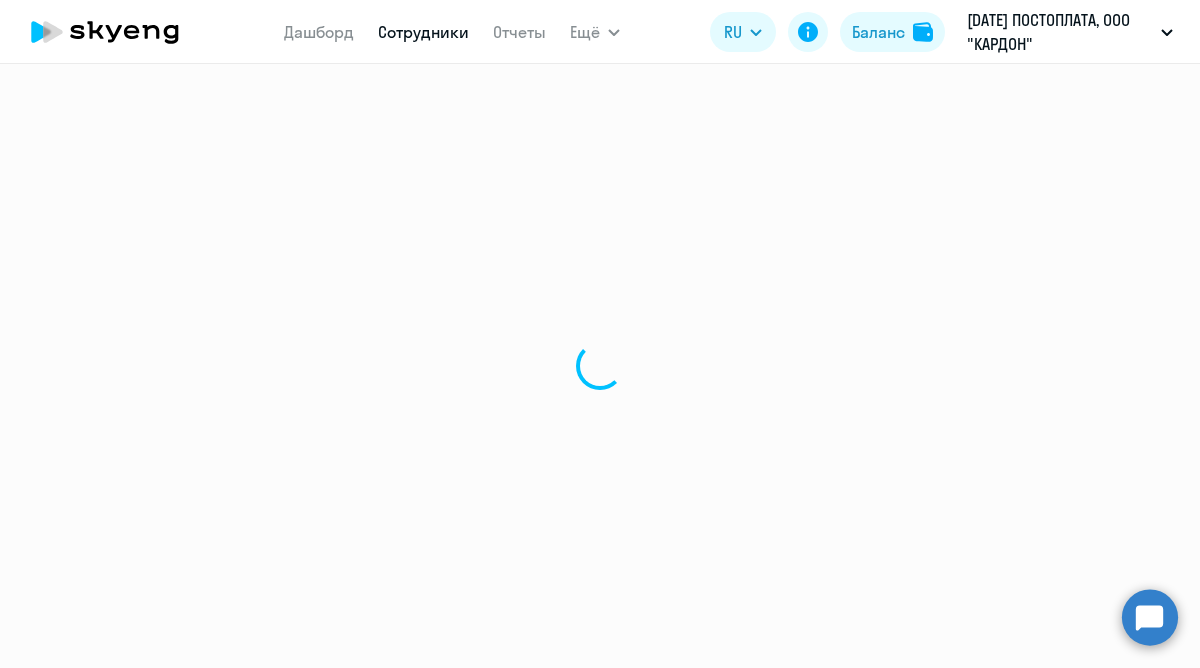 select on "english" 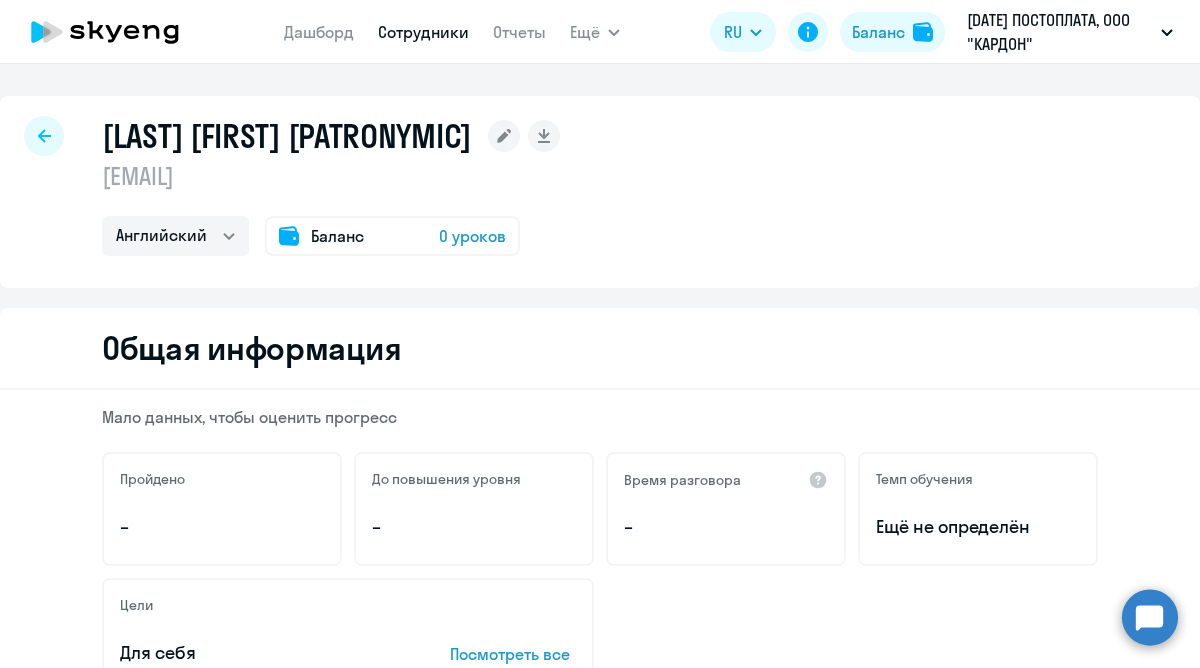 drag, startPoint x: 363, startPoint y: 185, endPoint x: 103, endPoint y: 184, distance: 260.00192 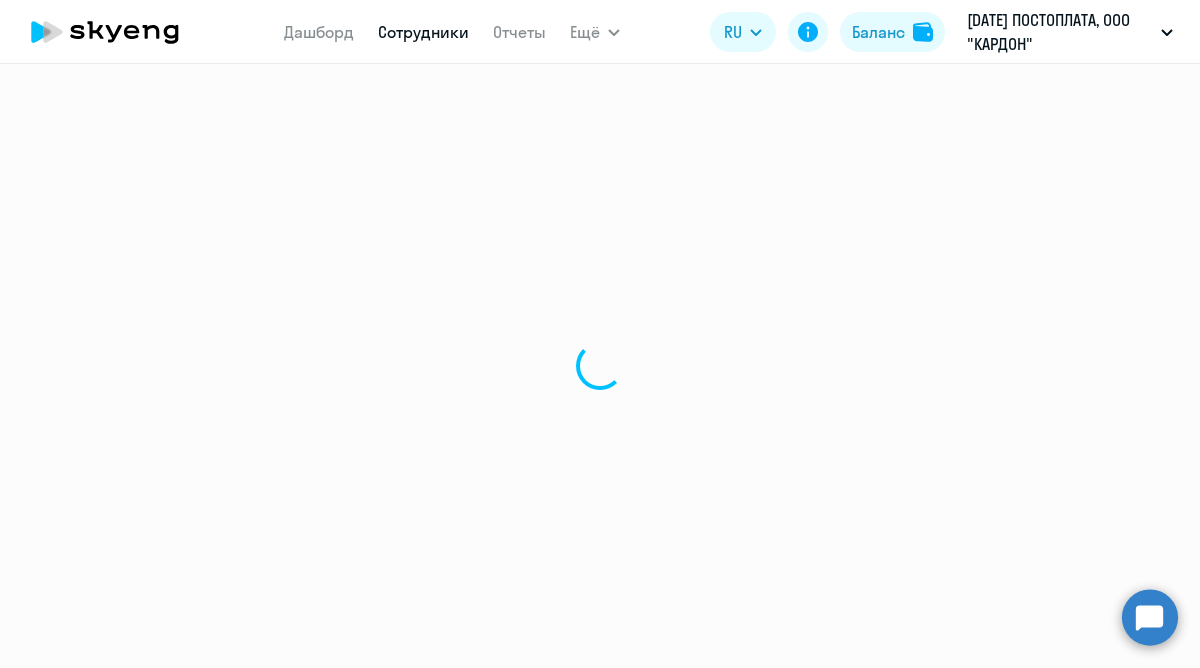 select on "30" 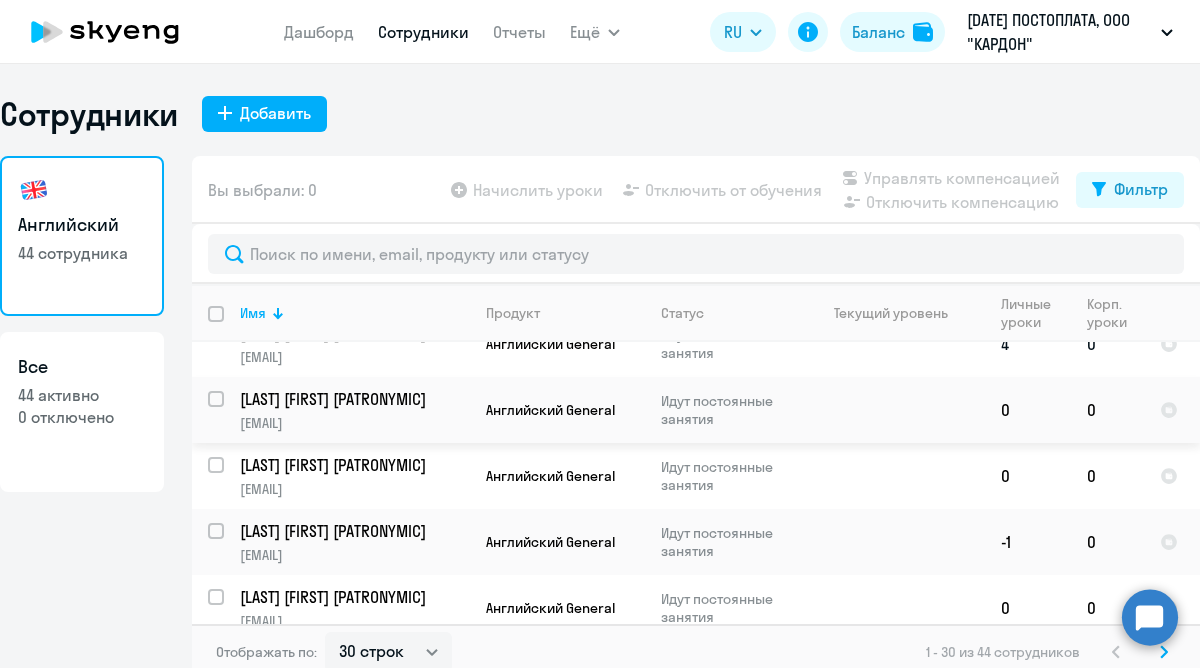 scroll, scrollTop: 426, scrollLeft: 0, axis: vertical 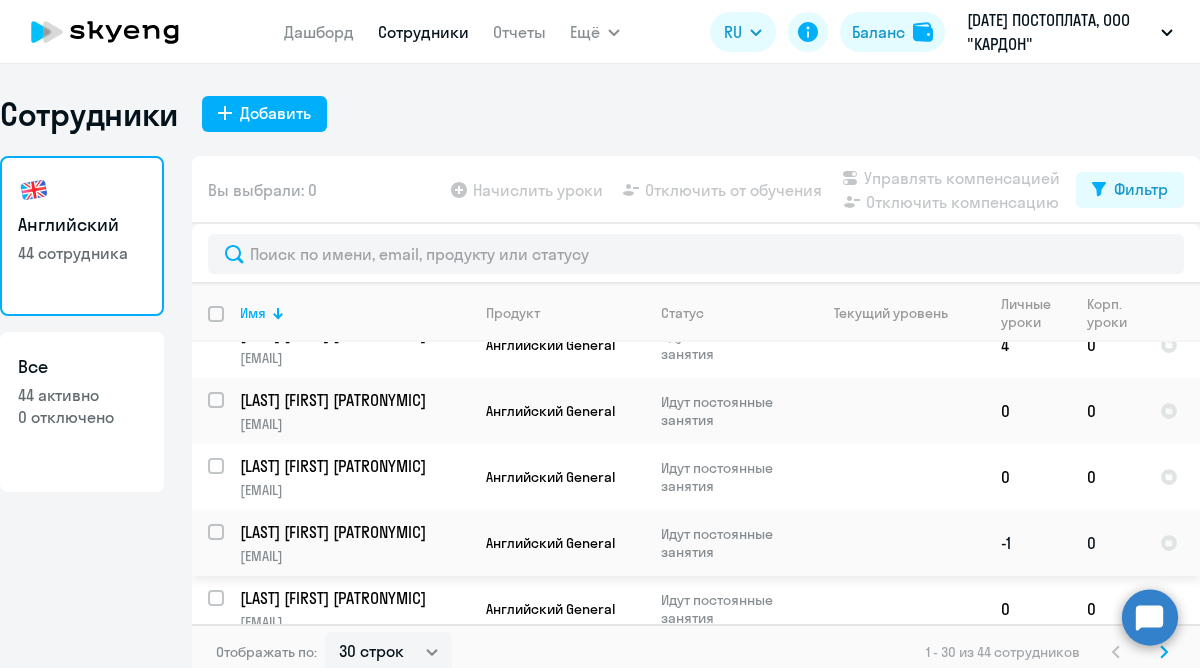 drag, startPoint x: 418, startPoint y: 551, endPoint x: 235, endPoint y: 547, distance: 183.04372 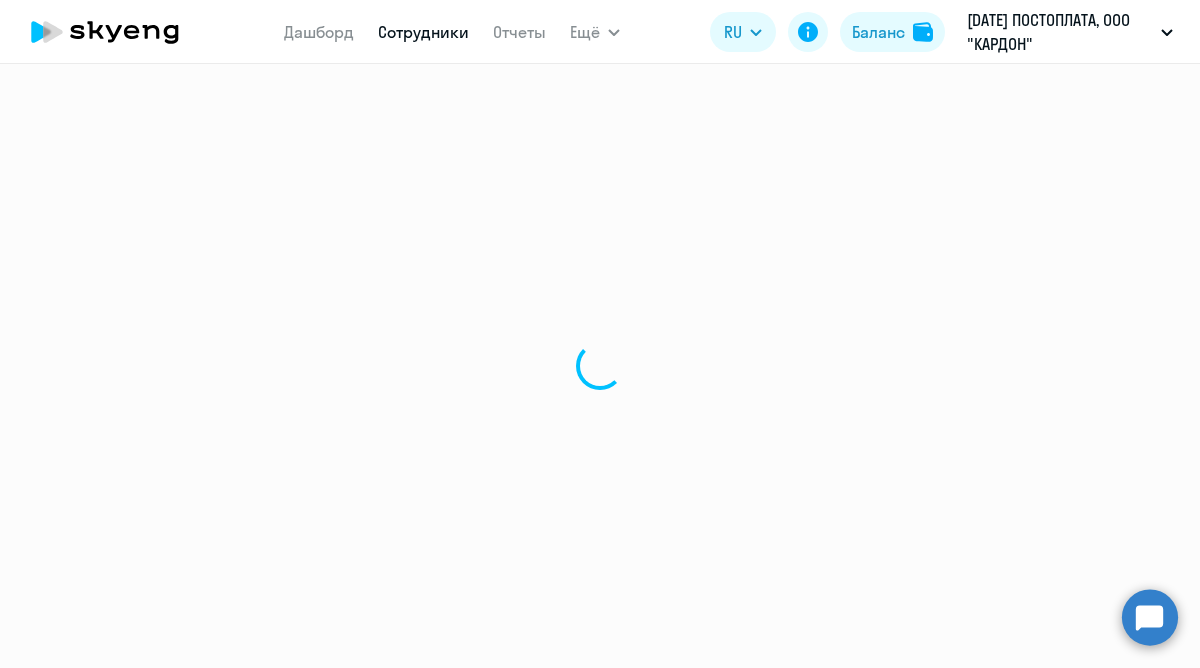select on "english" 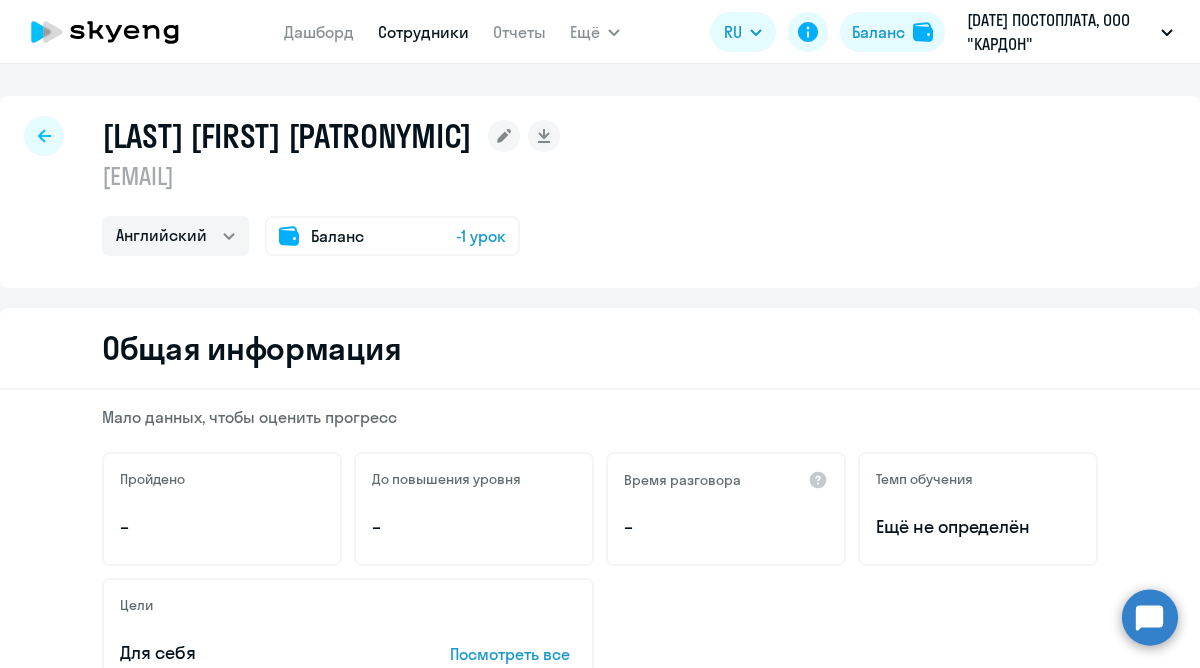 drag, startPoint x: 414, startPoint y: 176, endPoint x: 92, endPoint y: 185, distance: 322.12576 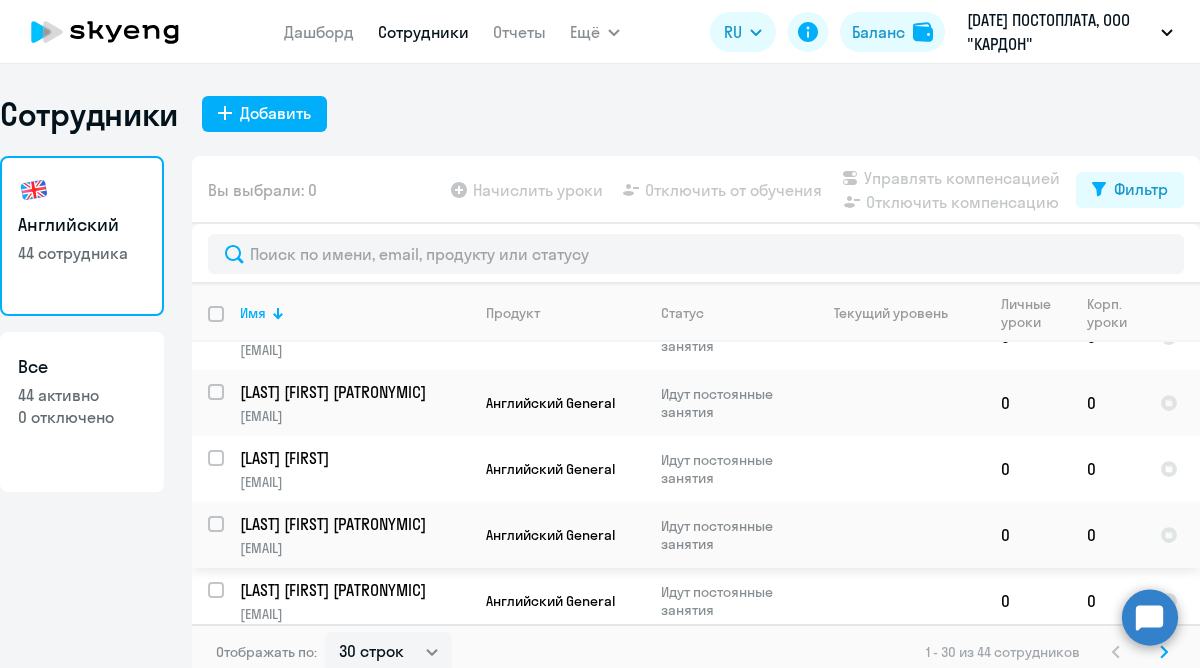 scroll, scrollTop: 925, scrollLeft: 0, axis: vertical 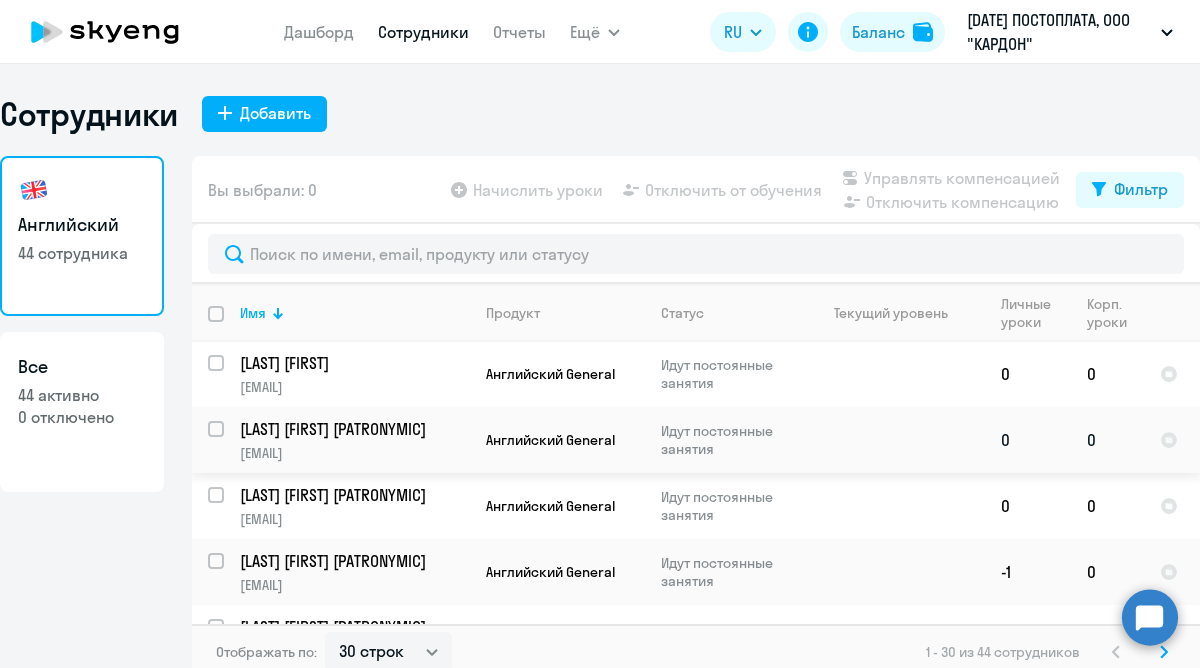 click on "[LAST] [FIRST] [PATRONYMIC] [EMAIL]" 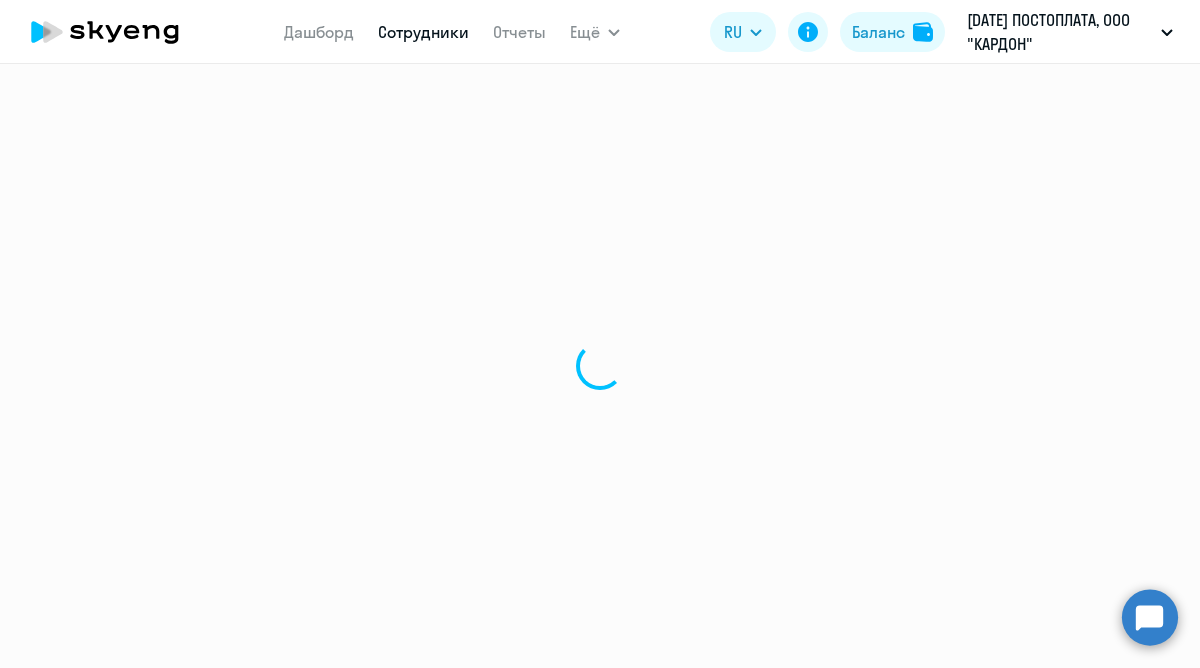 select on "english" 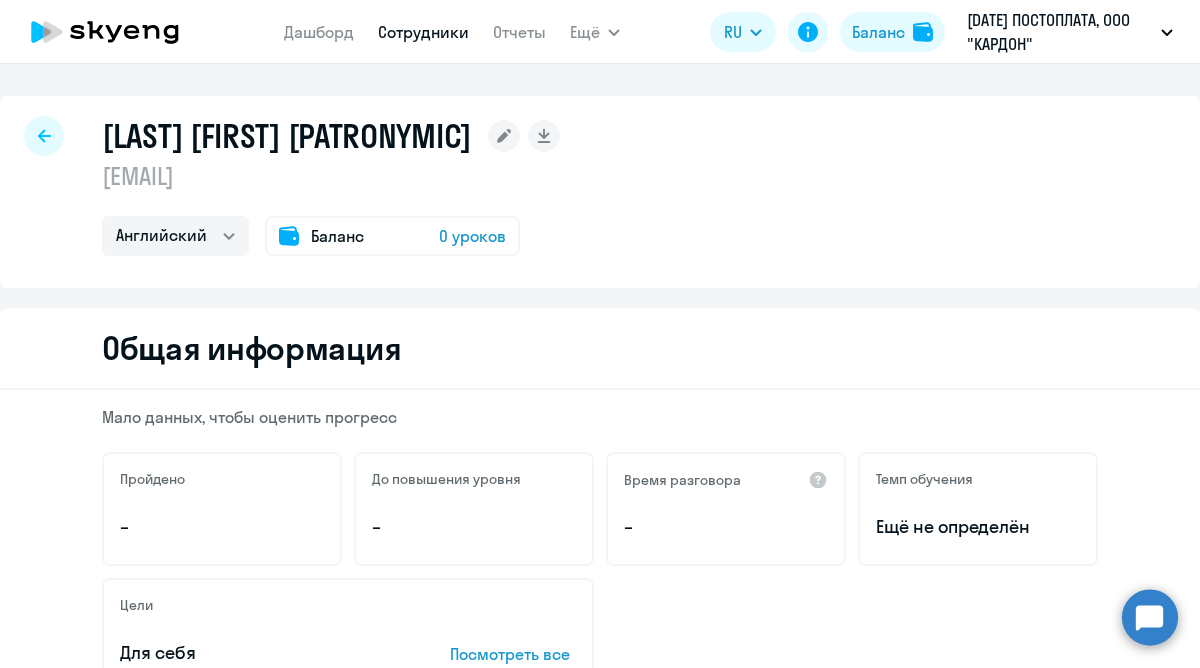 drag, startPoint x: 390, startPoint y: 180, endPoint x: 105, endPoint y: 173, distance: 285.08594 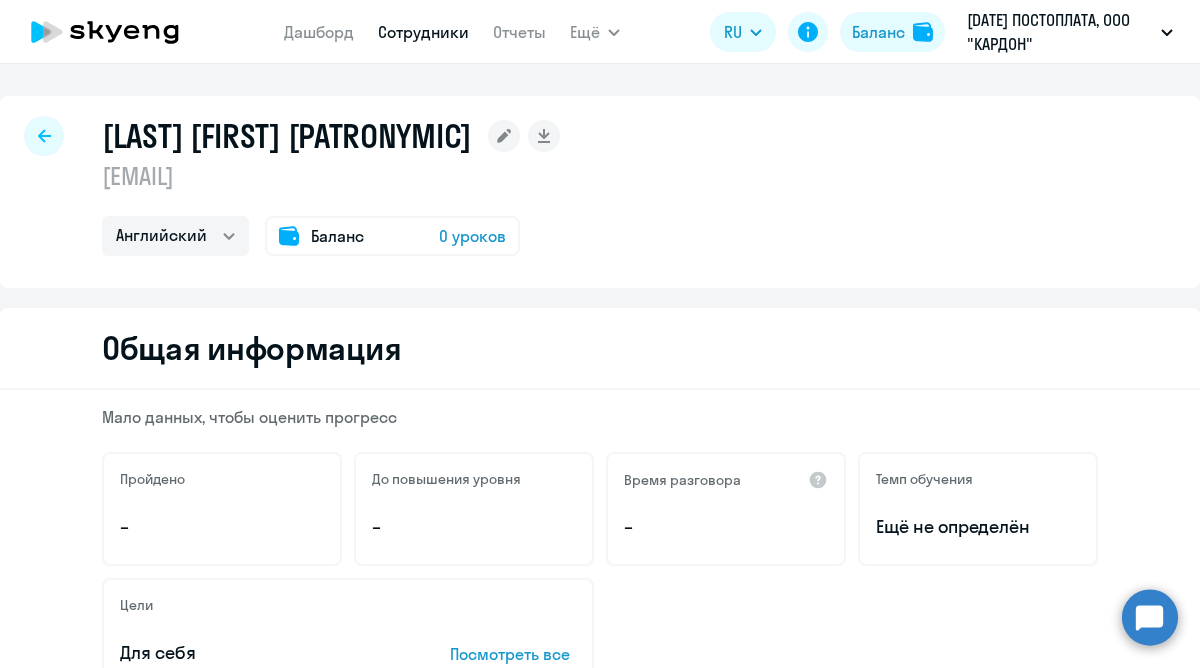 click 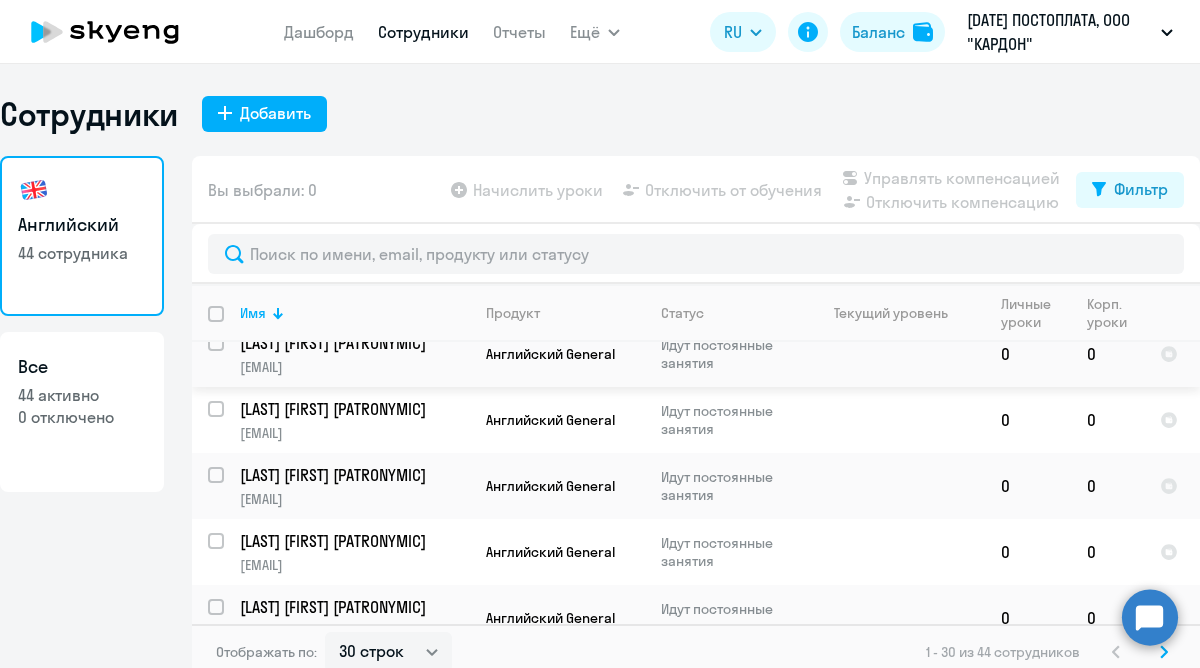 scroll, scrollTop: 1683, scrollLeft: 0, axis: vertical 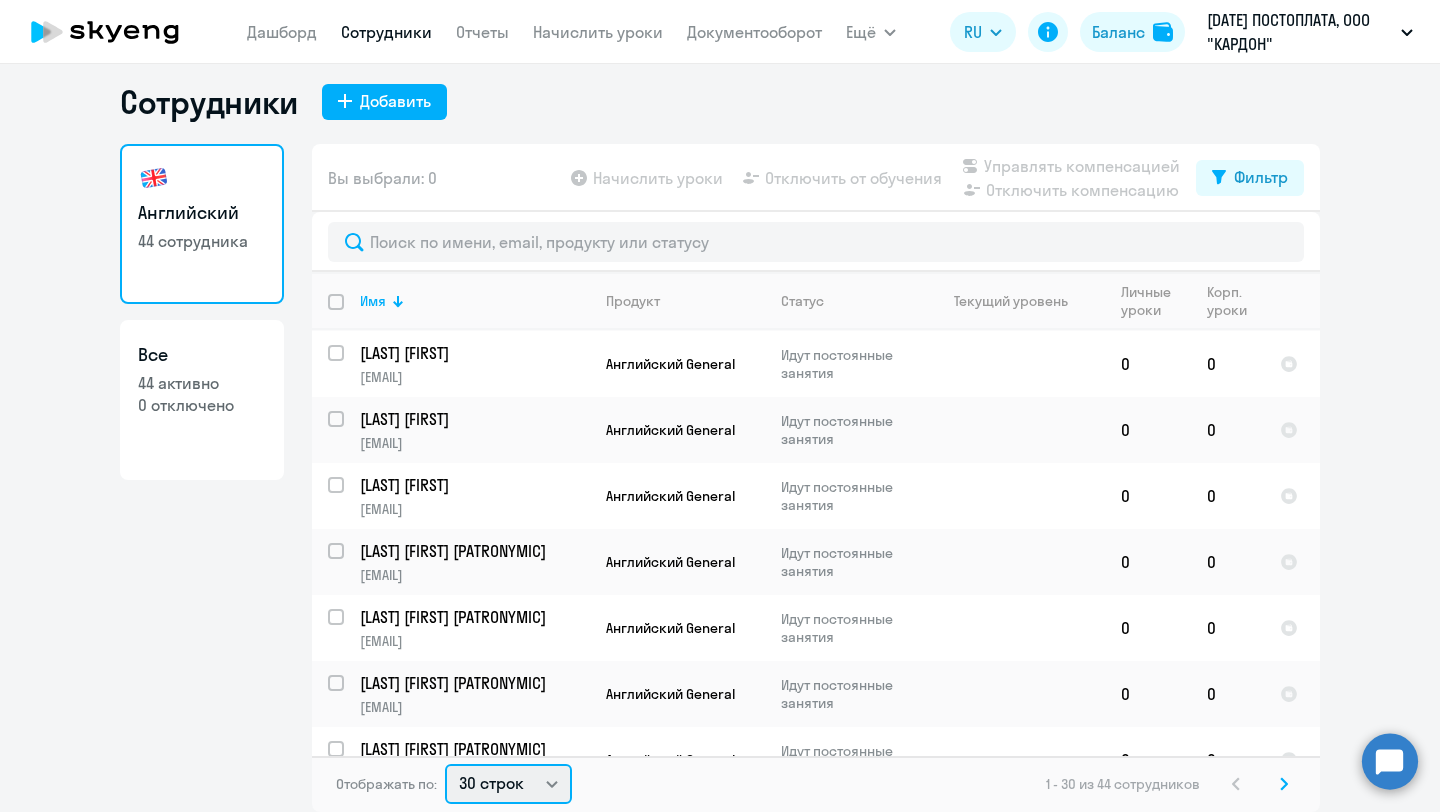 click on "30 строк   50 строк   100 строк" 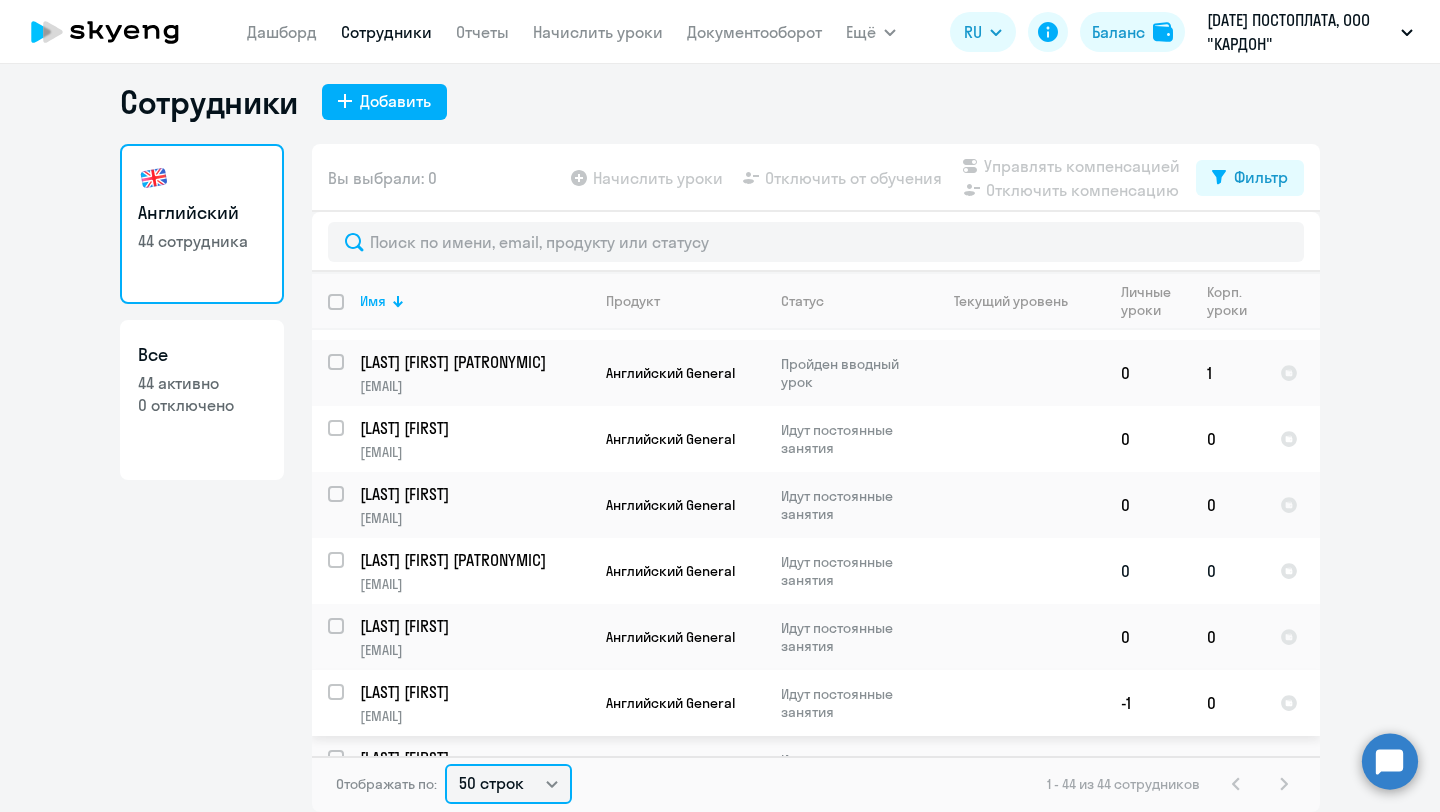 scroll, scrollTop: 2456, scrollLeft: 0, axis: vertical 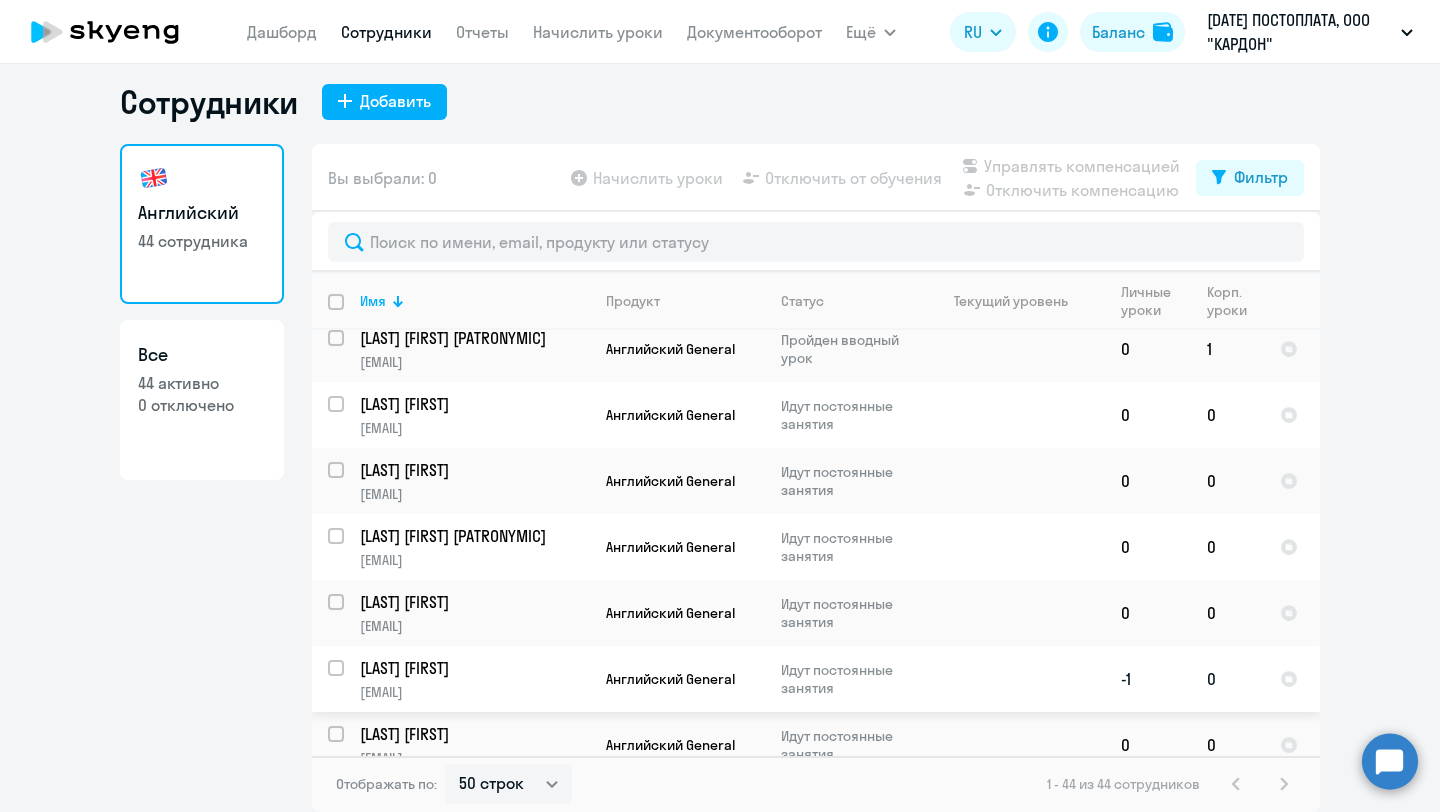 click on "[LAST] [FIRST]" 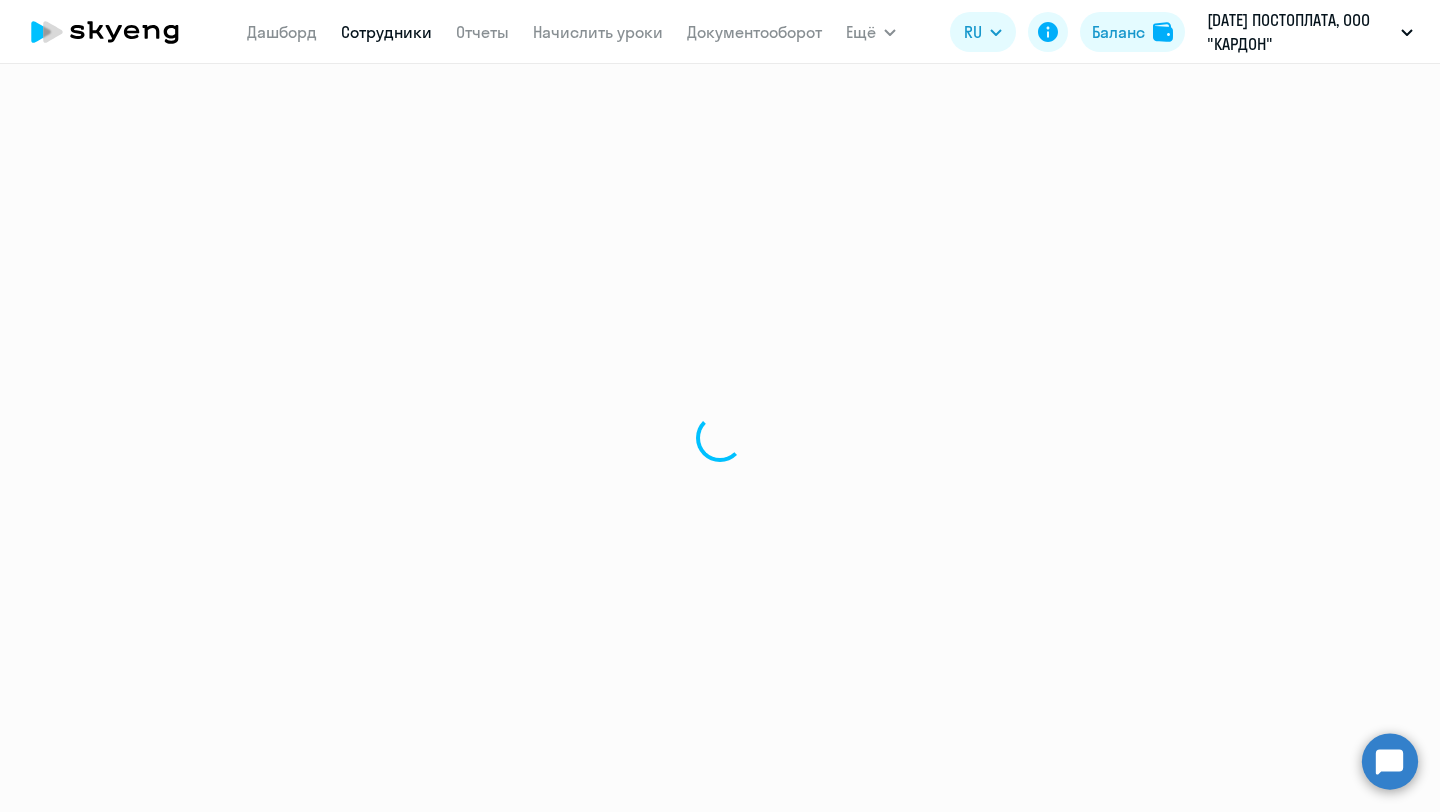 select on "english" 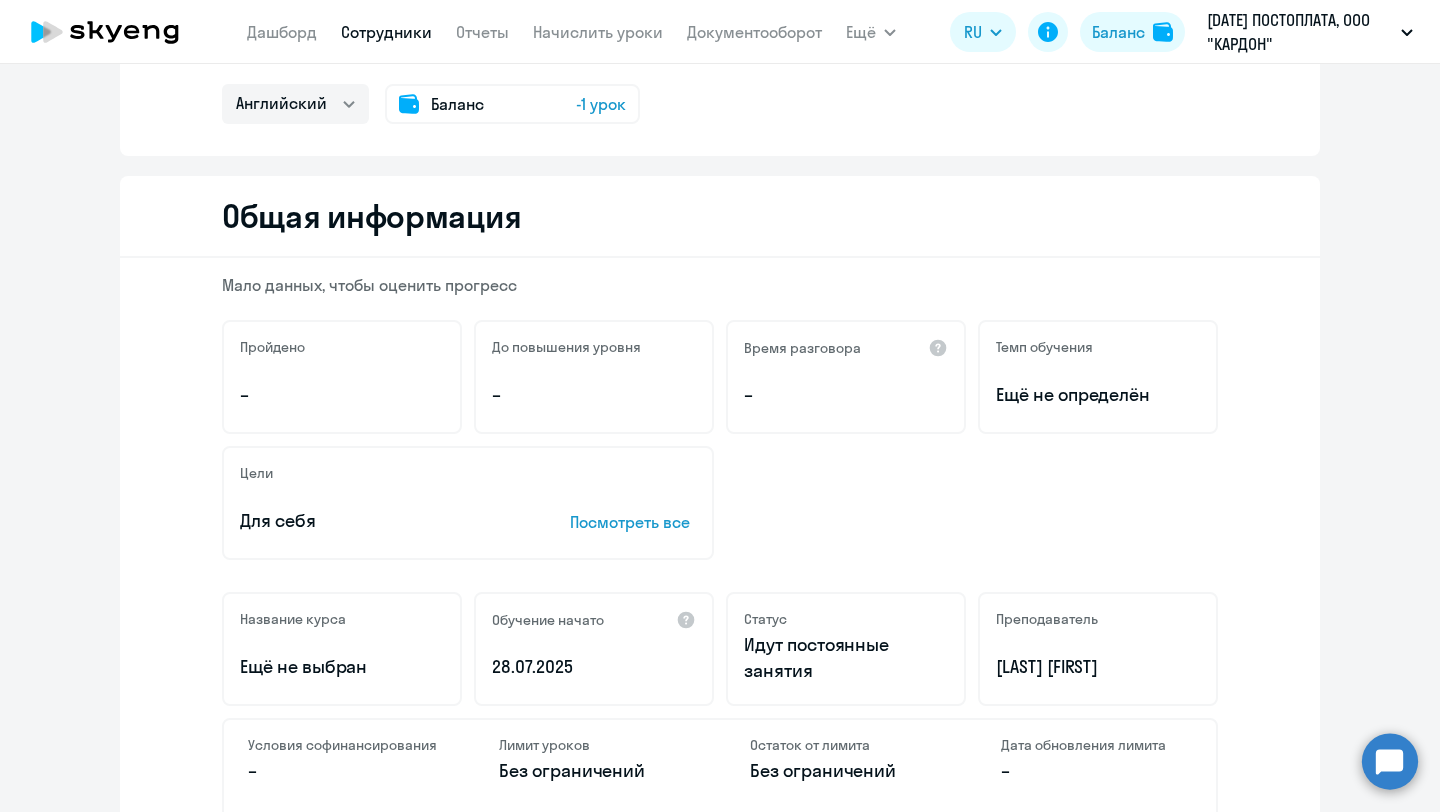 scroll, scrollTop: 168, scrollLeft: 0, axis: vertical 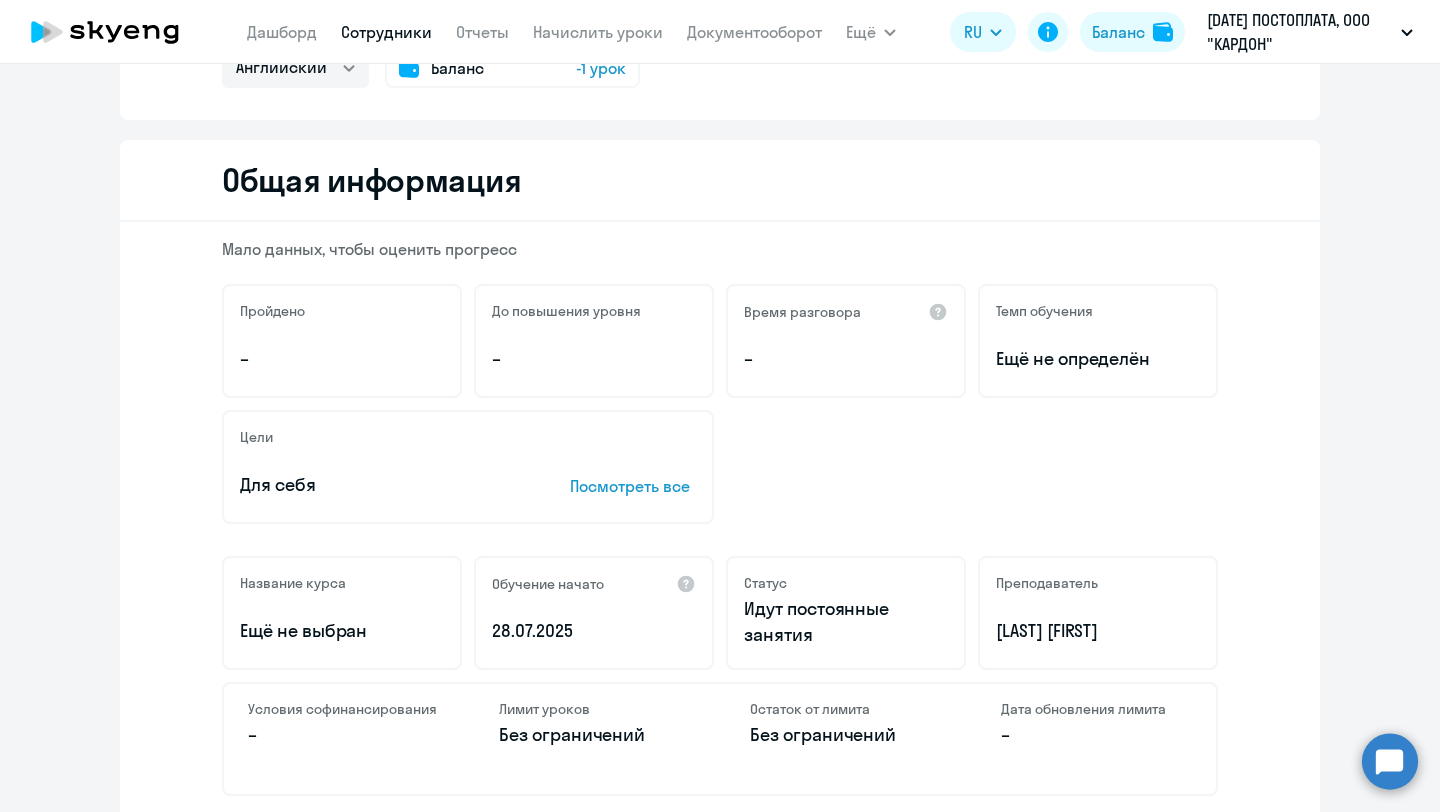 click on "Идут постоянные занятия" 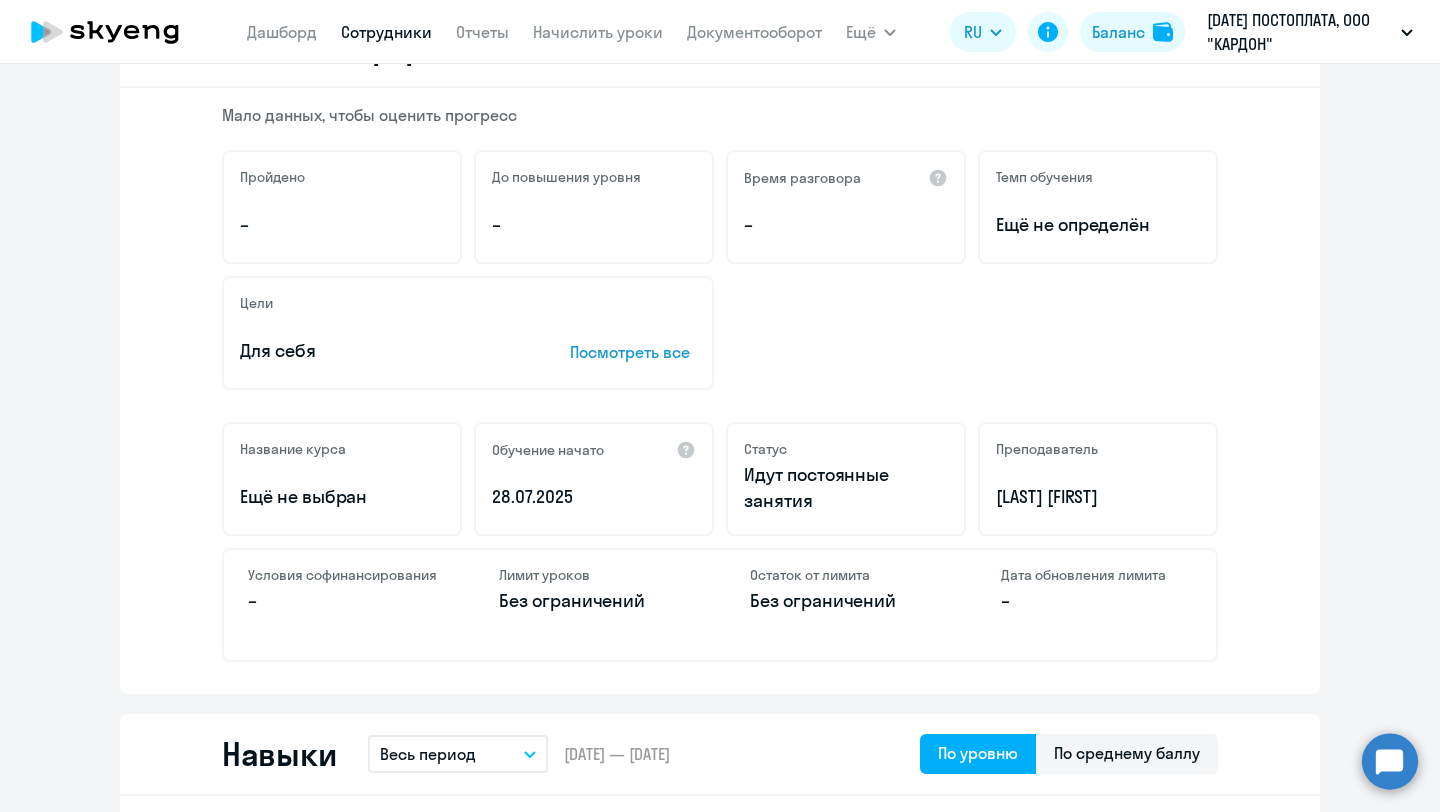 scroll, scrollTop: 268, scrollLeft: 0, axis: vertical 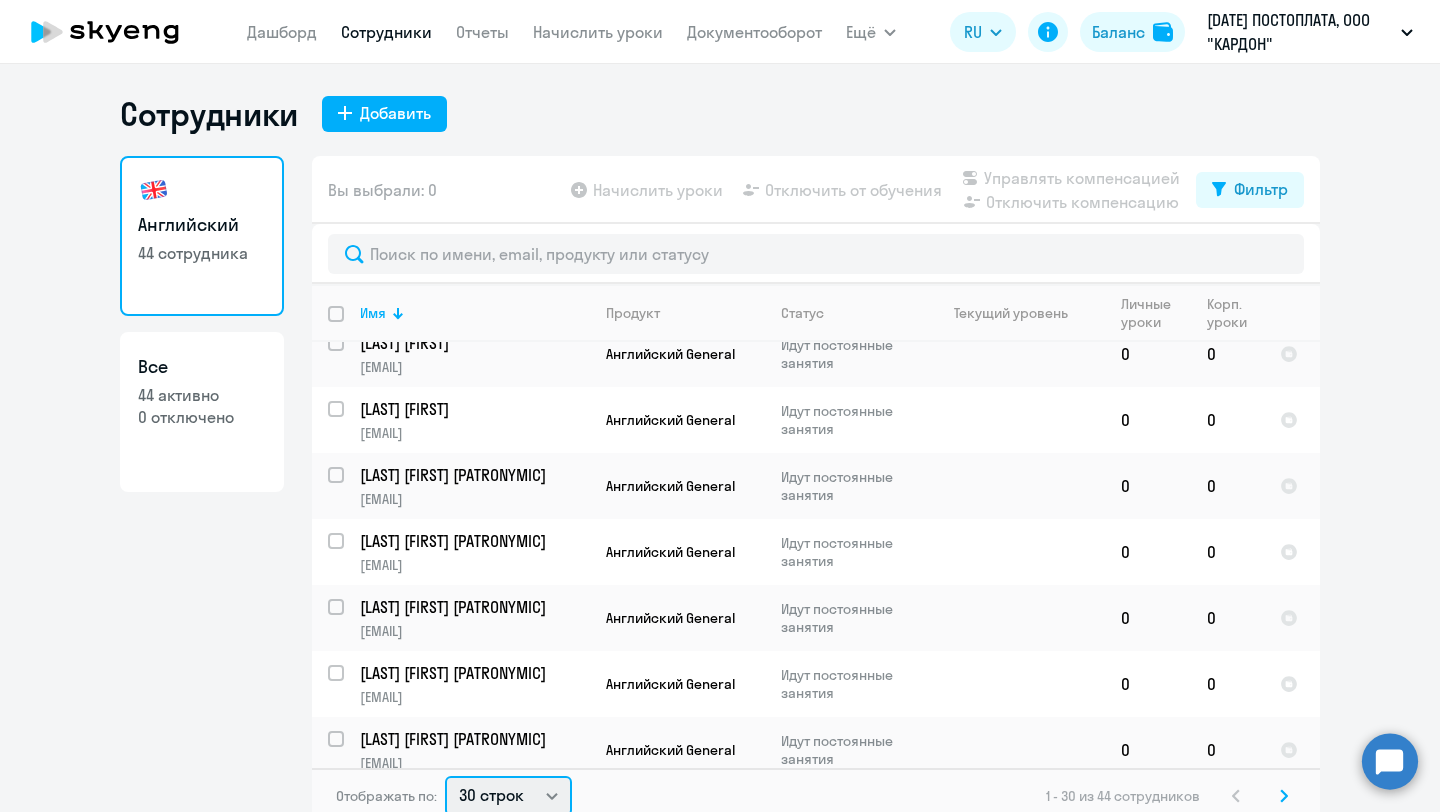 click on "30 строк   50 строк   100 строк" 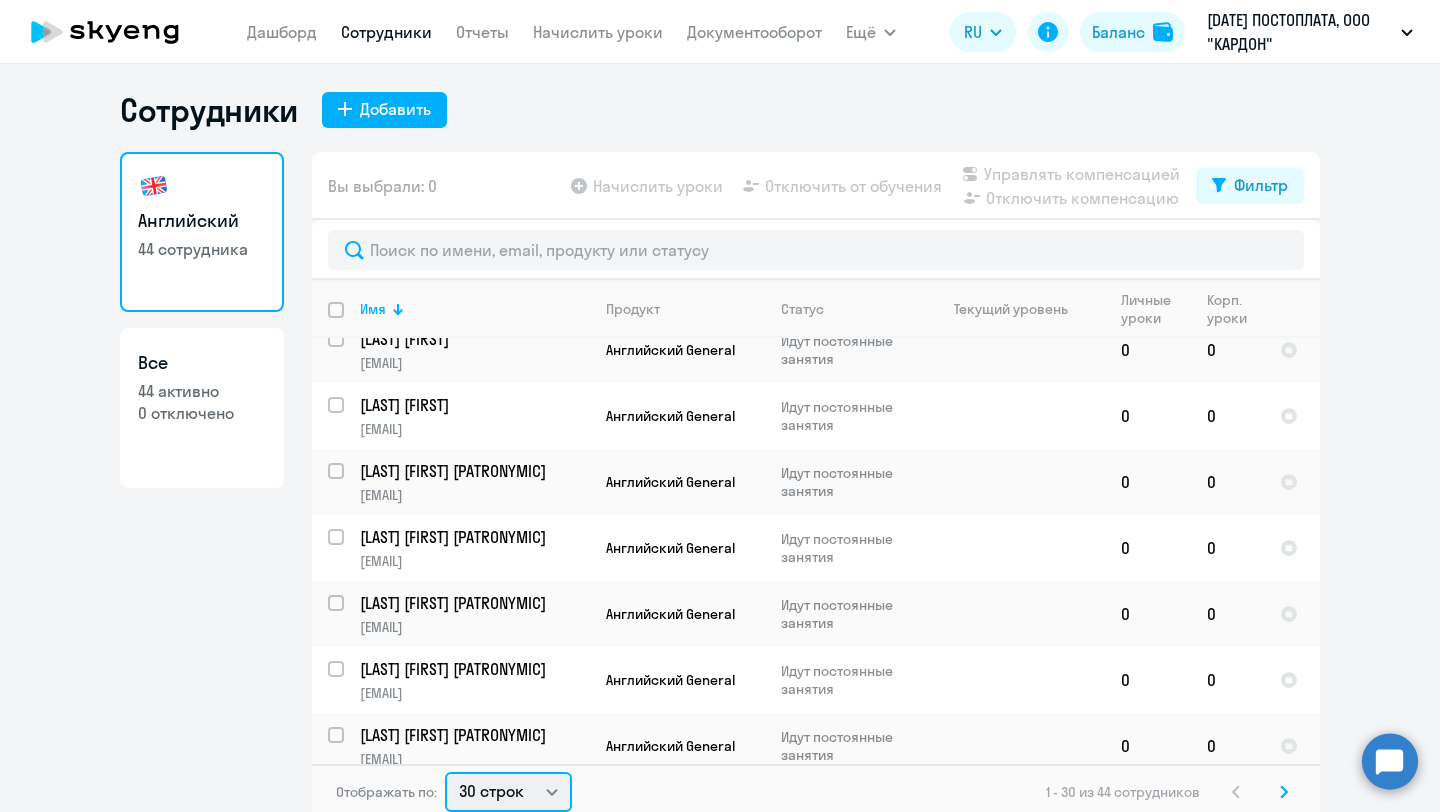 select on "100" 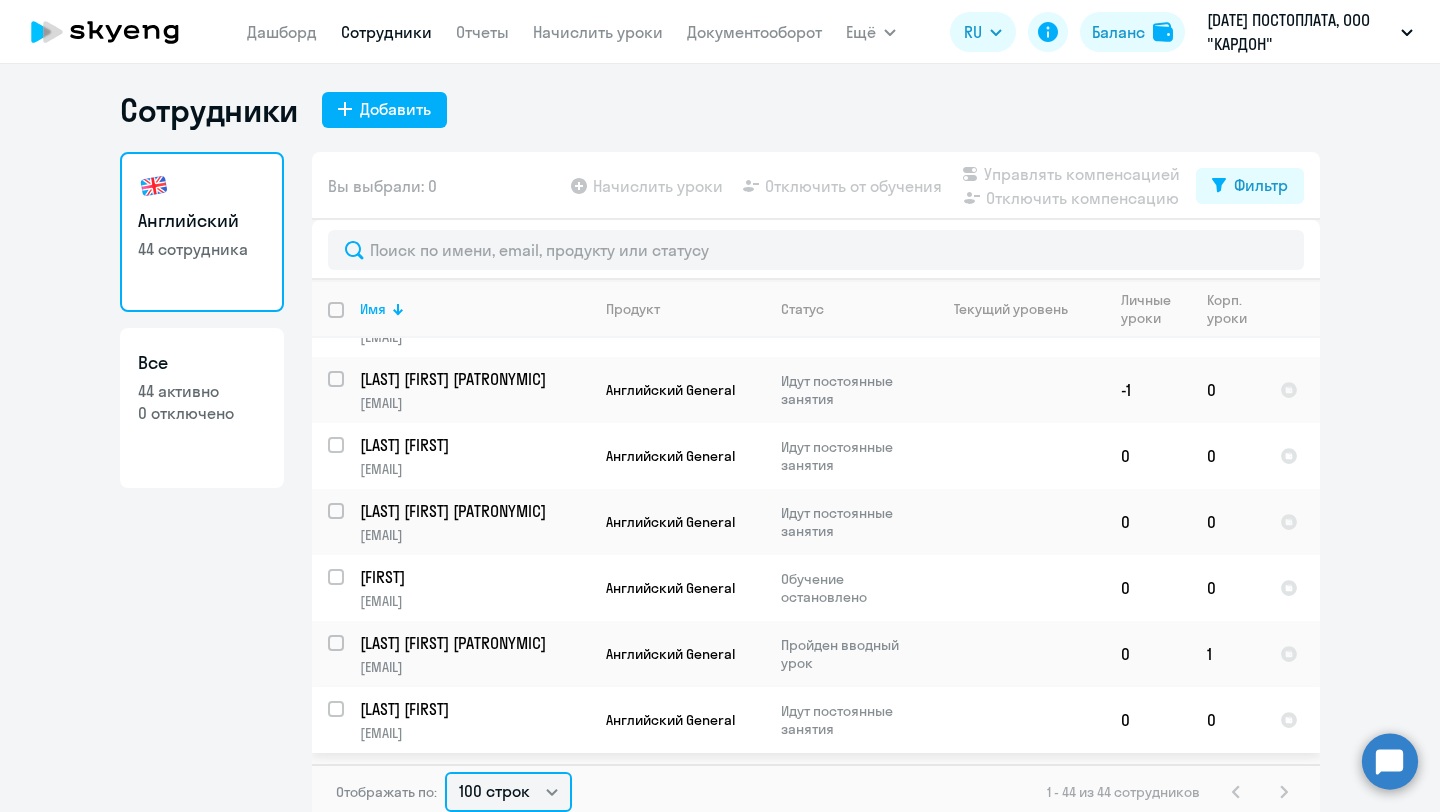 scroll, scrollTop: 2159, scrollLeft: 0, axis: vertical 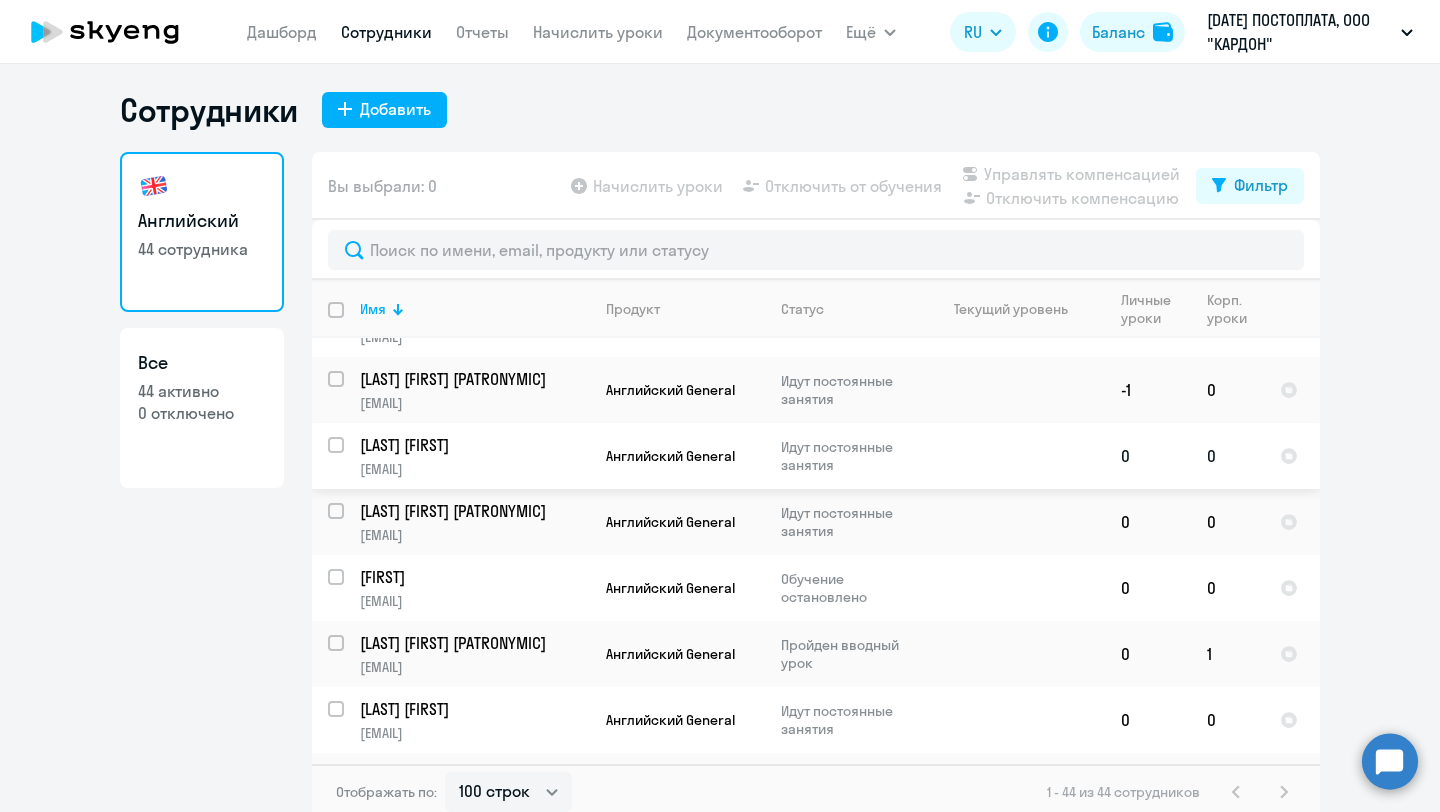 click on "[LAST] [FIRST] [EMAIL]" 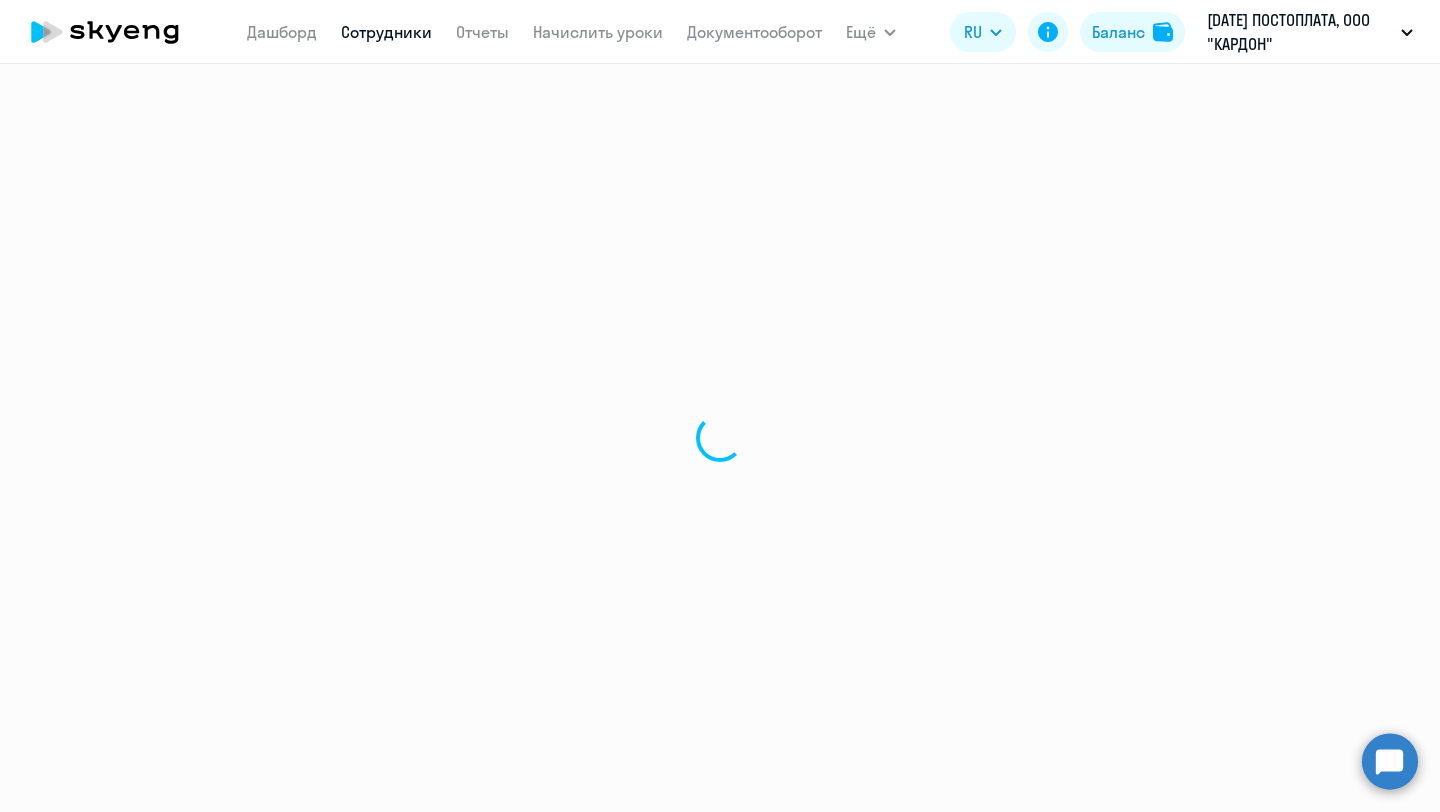 select on "english" 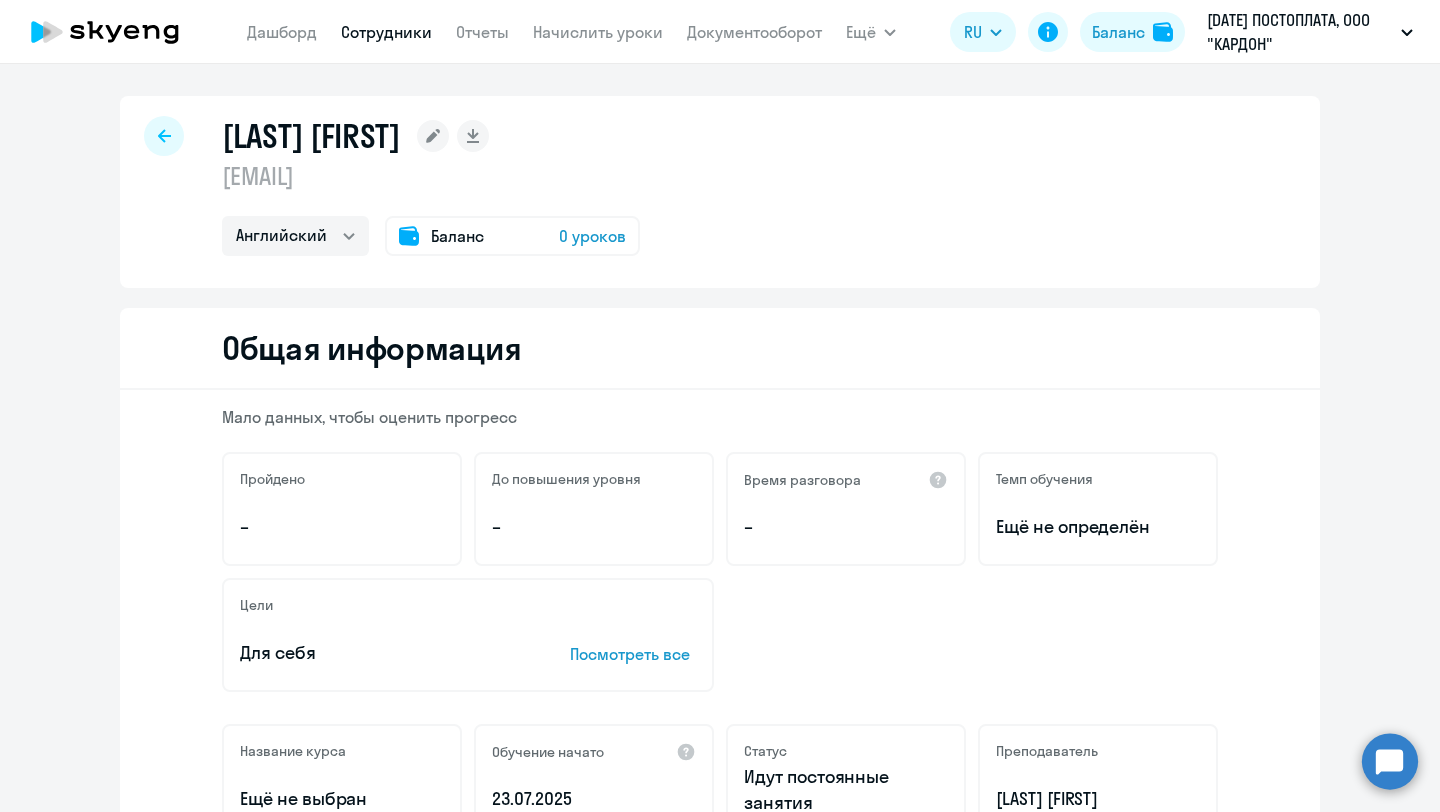 drag, startPoint x: 519, startPoint y: 185, endPoint x: 217, endPoint y: 185, distance: 302 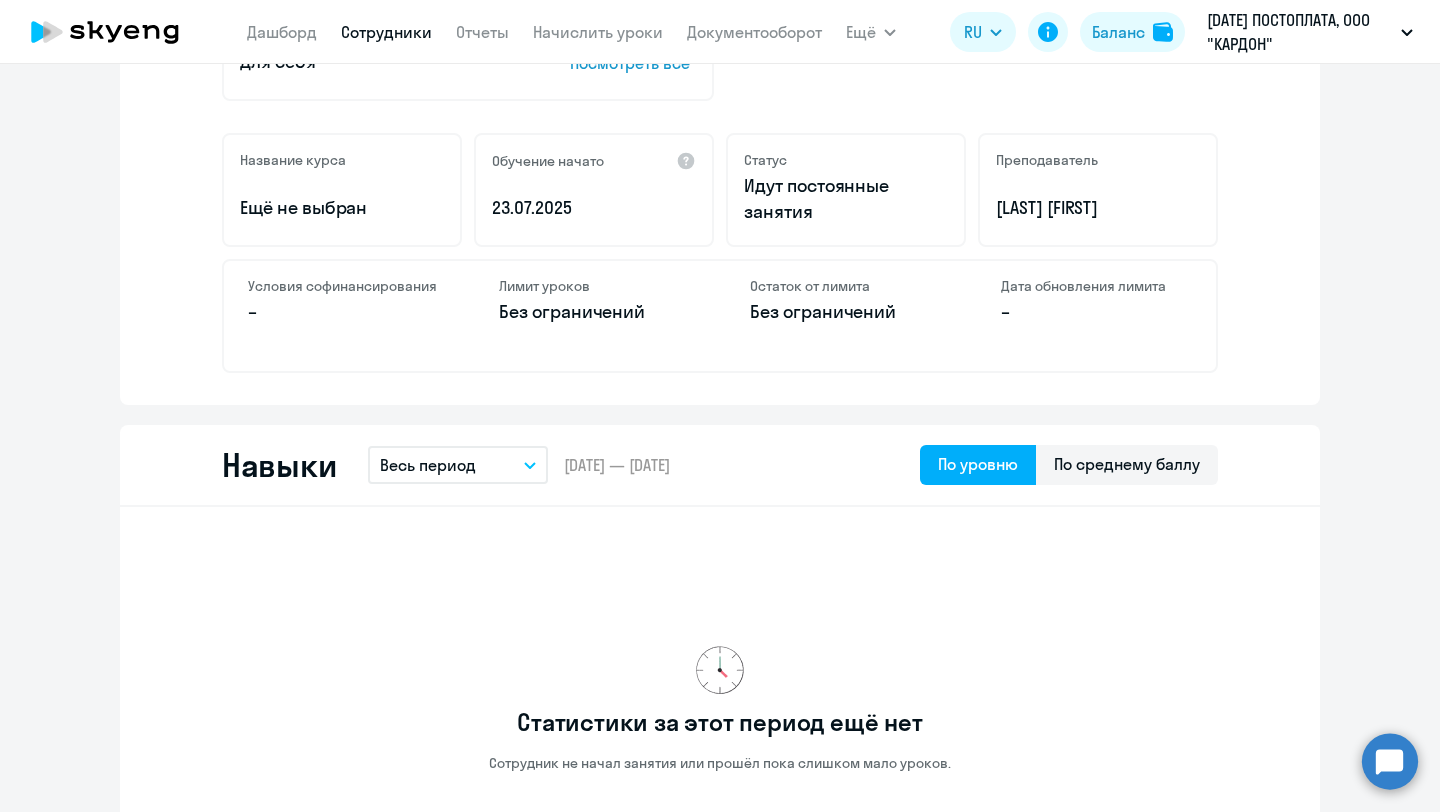 scroll, scrollTop: 0, scrollLeft: 0, axis: both 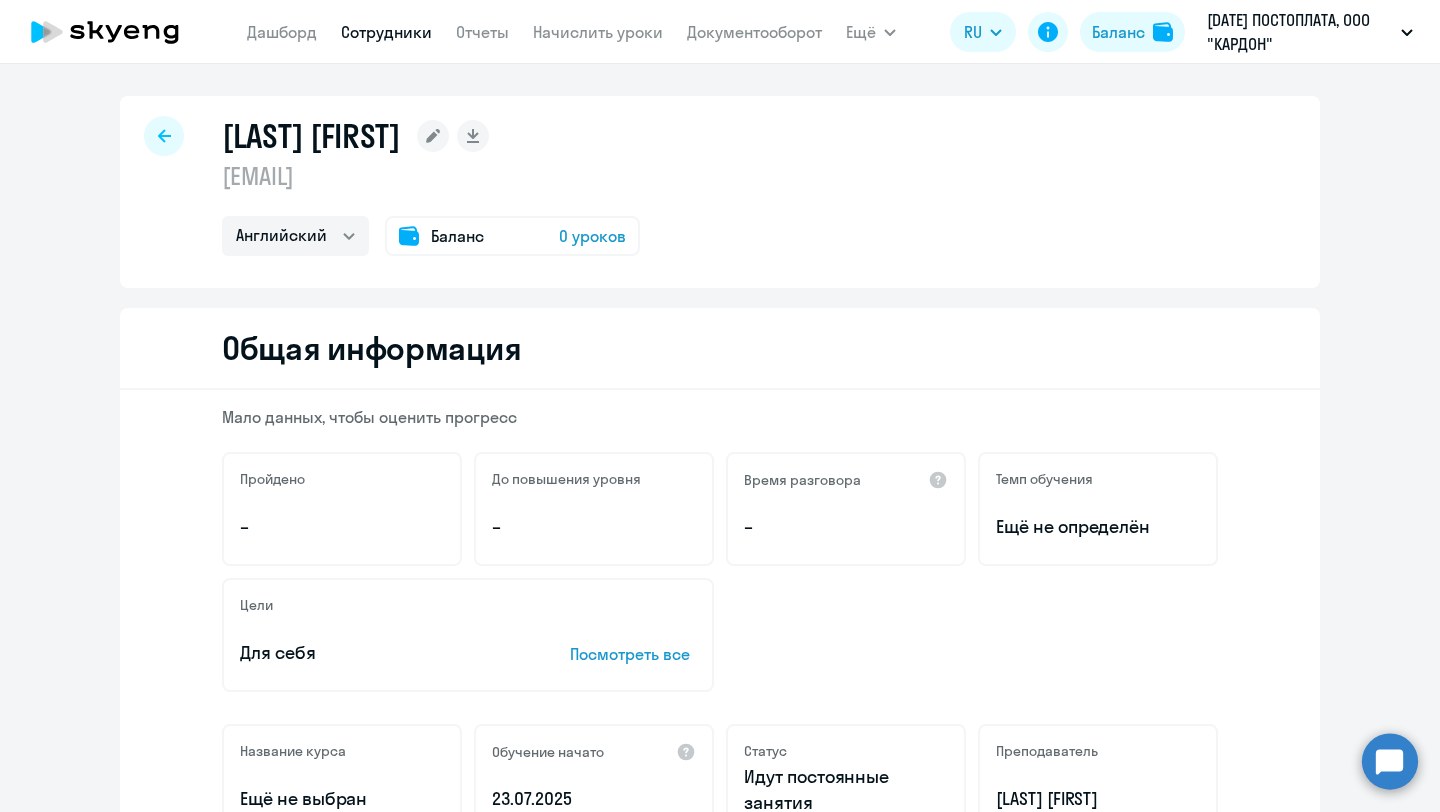 click 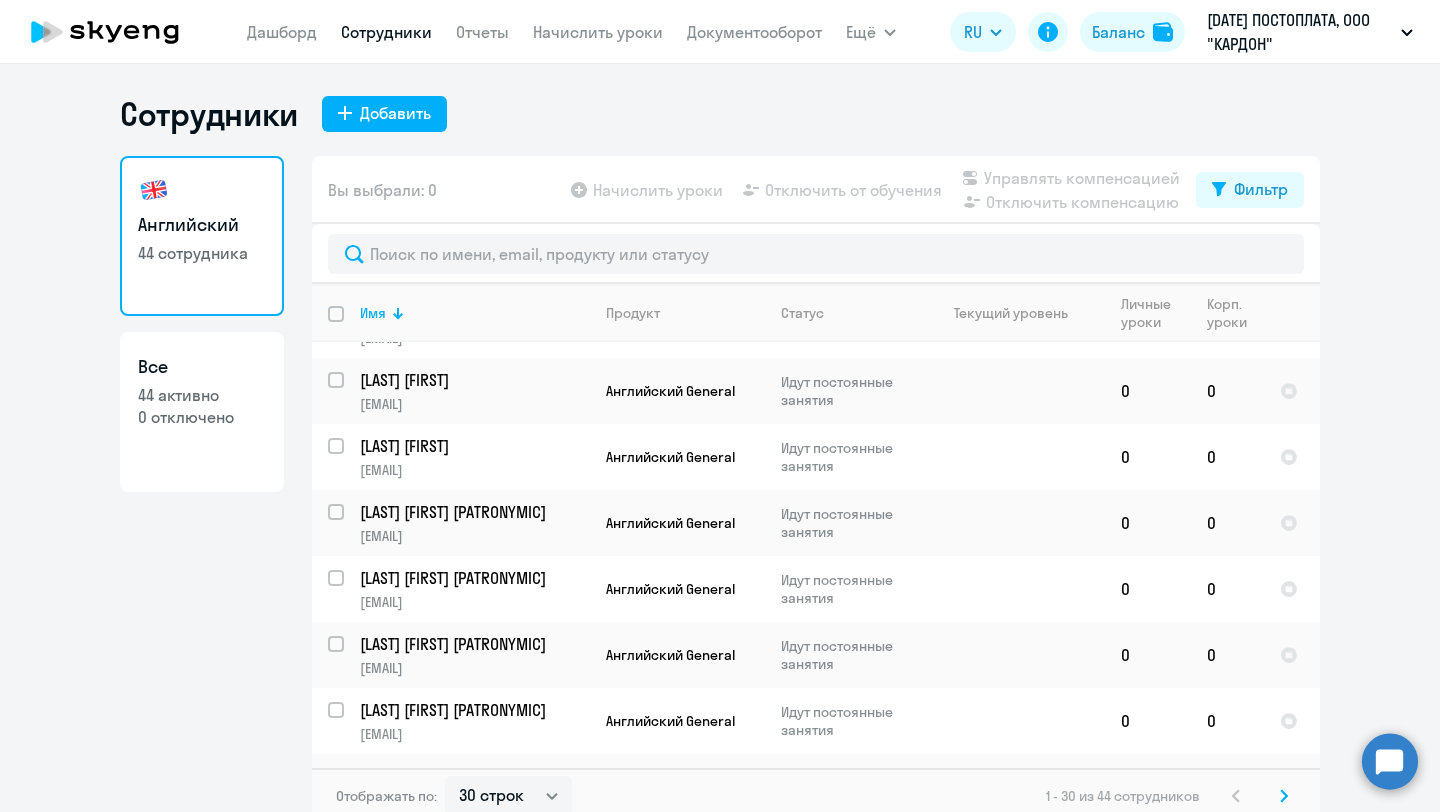 scroll, scrollTop: 1539, scrollLeft: 0, axis: vertical 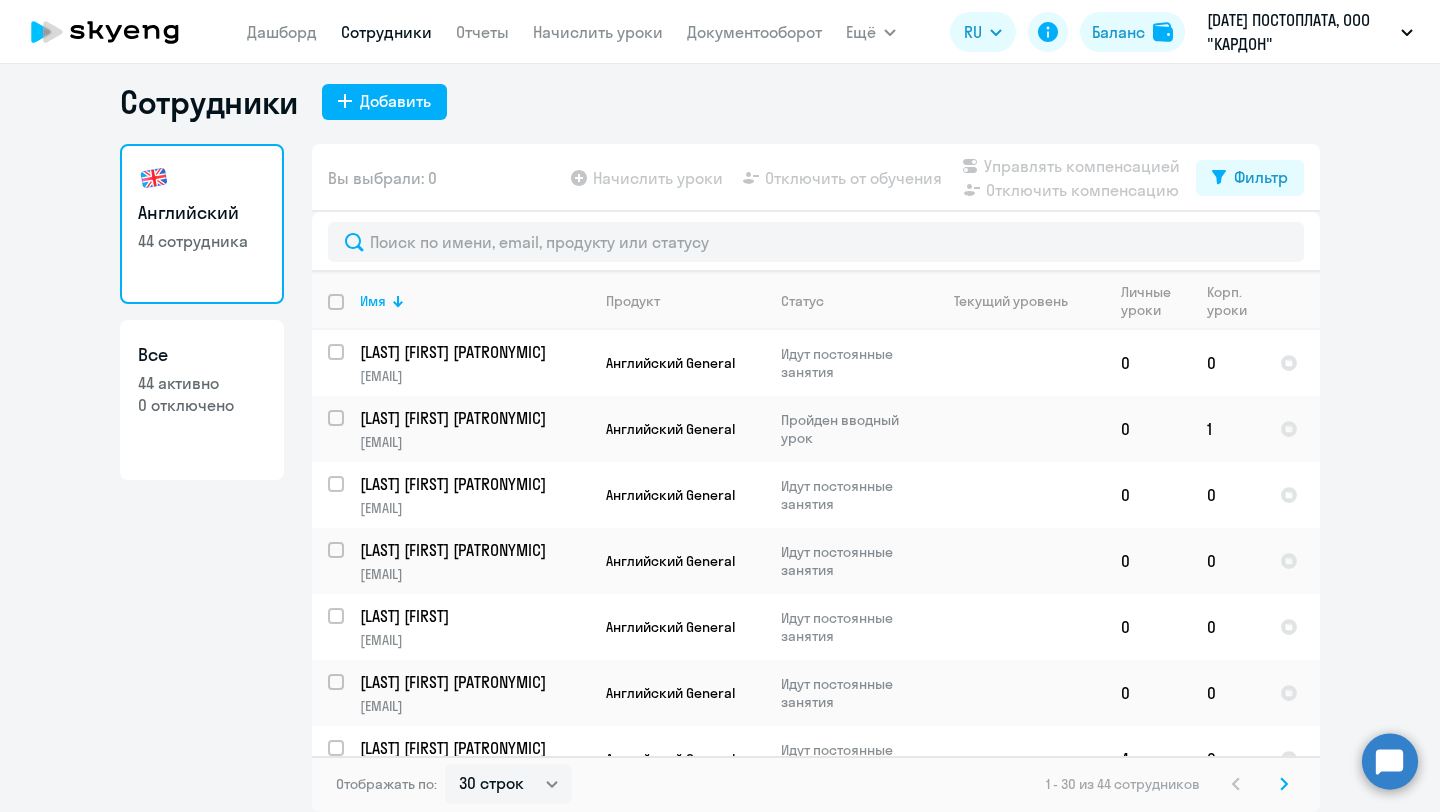click on "Сотрудники" at bounding box center (386, 32) 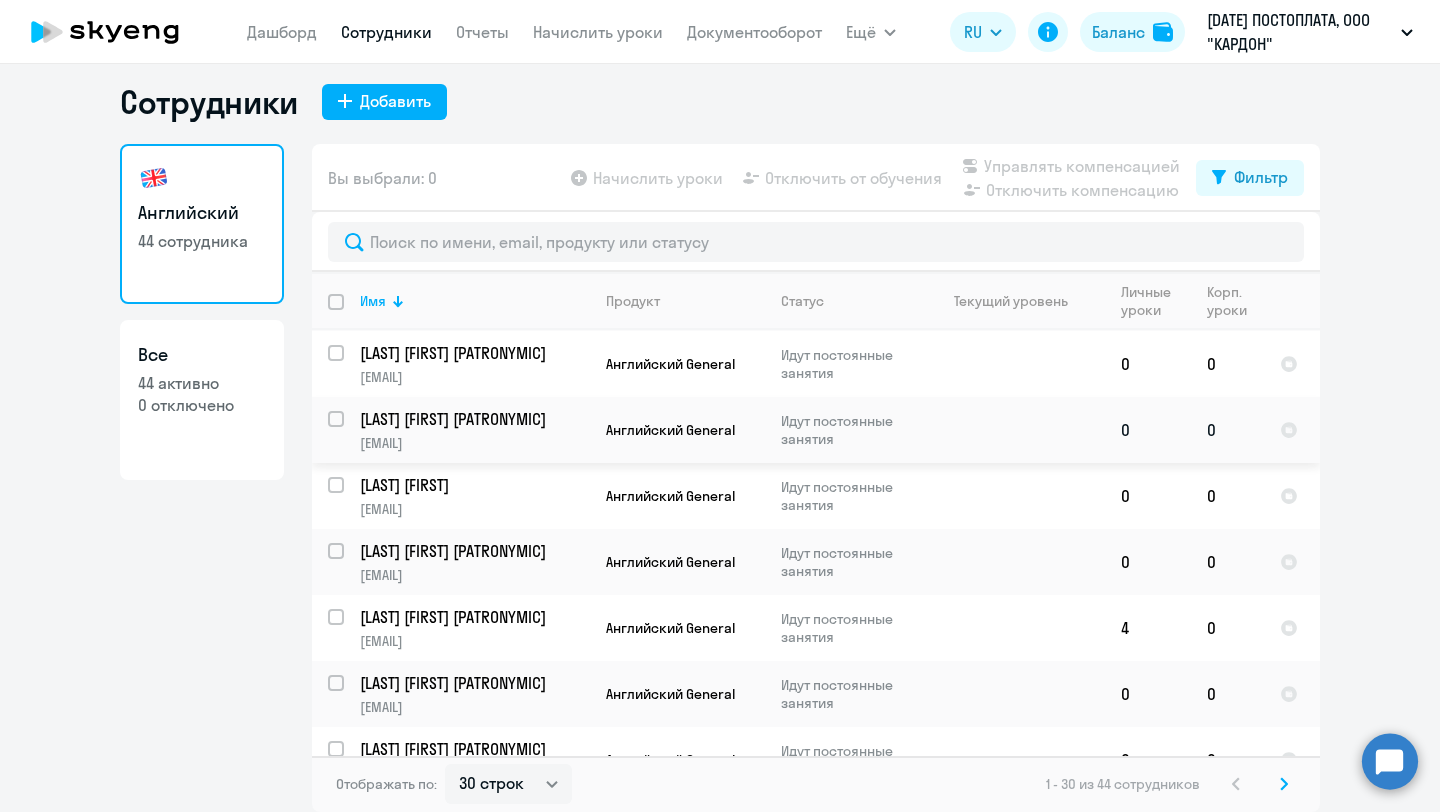 scroll, scrollTop: 161, scrollLeft: 0, axis: vertical 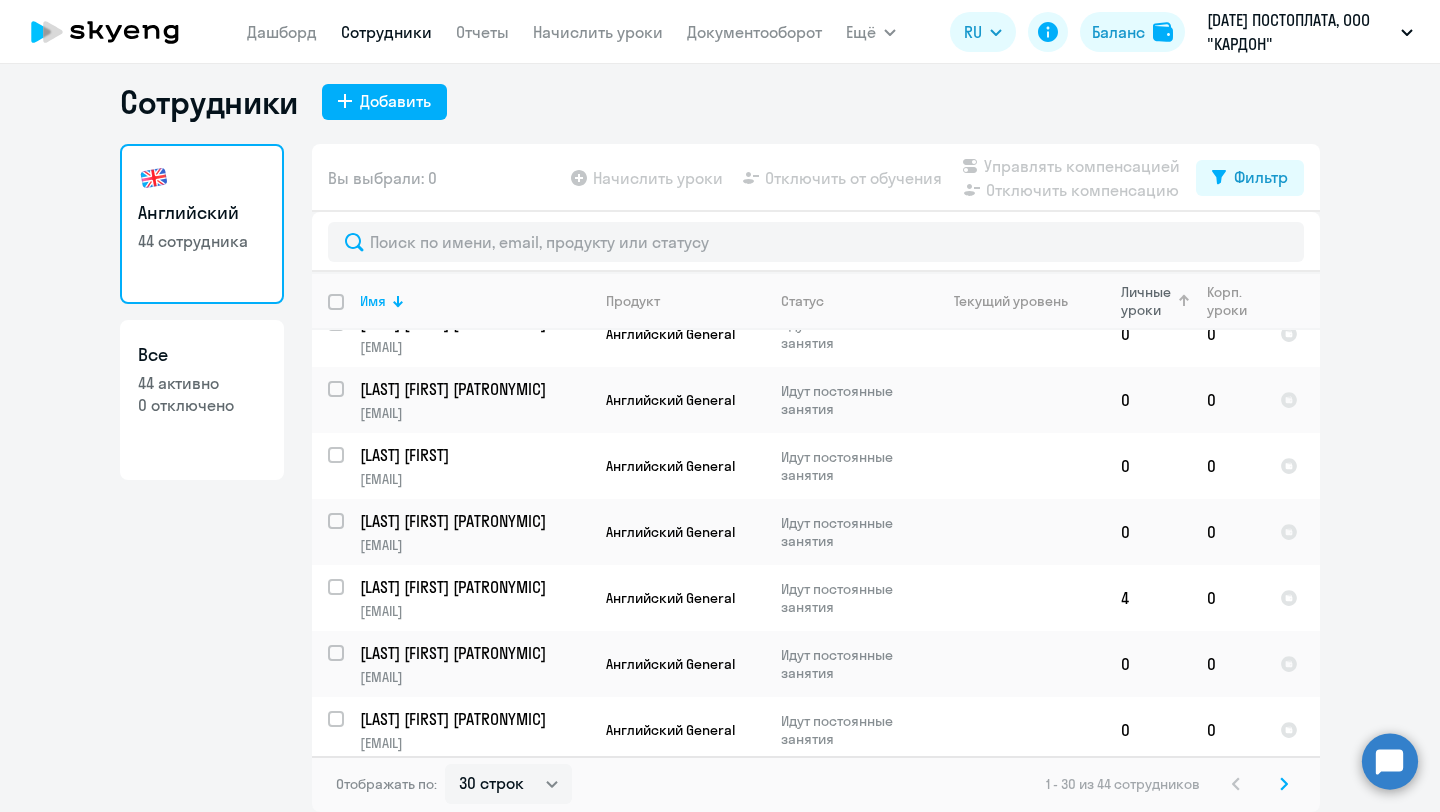 click on "Личные уроки" 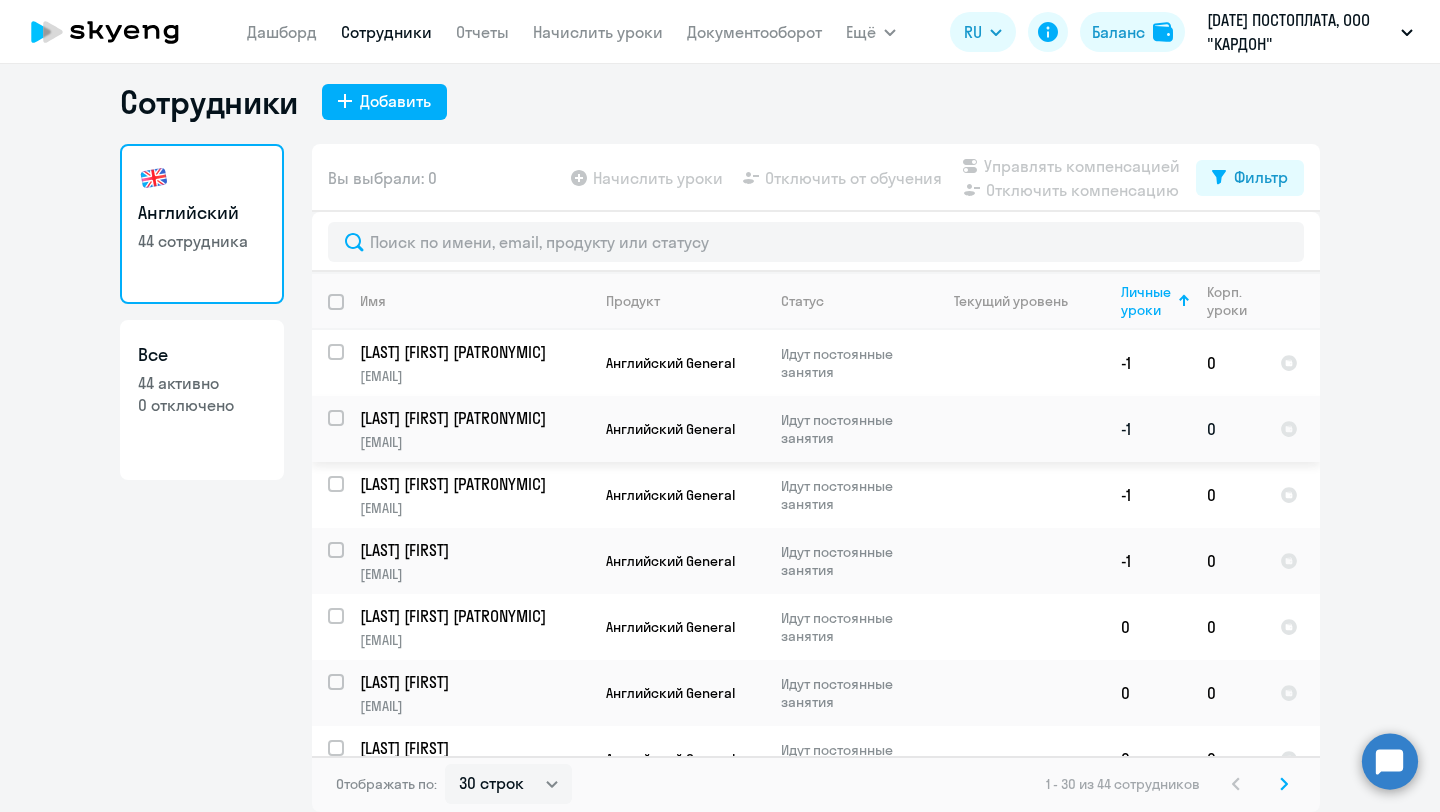 scroll, scrollTop: 0, scrollLeft: 0, axis: both 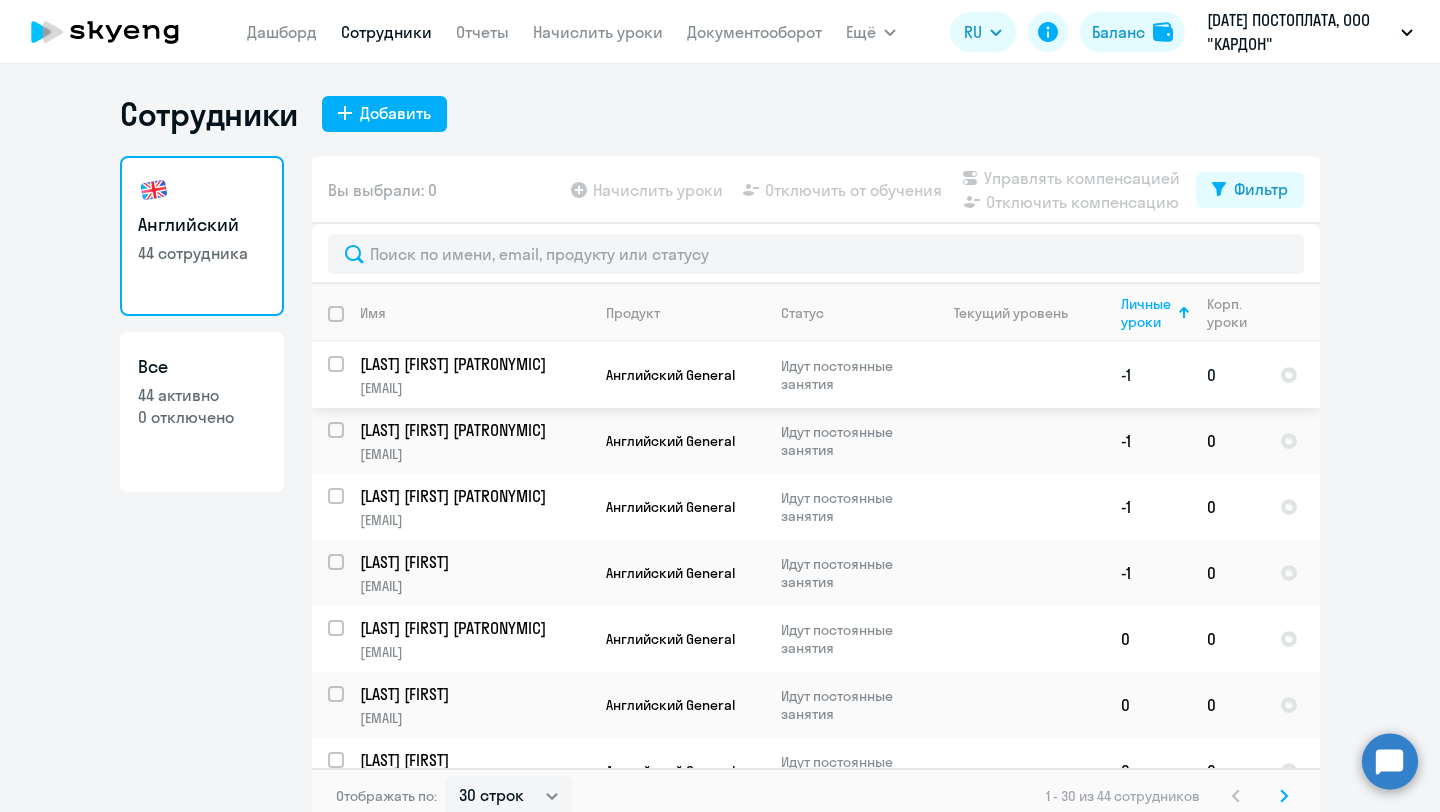click on "-1" 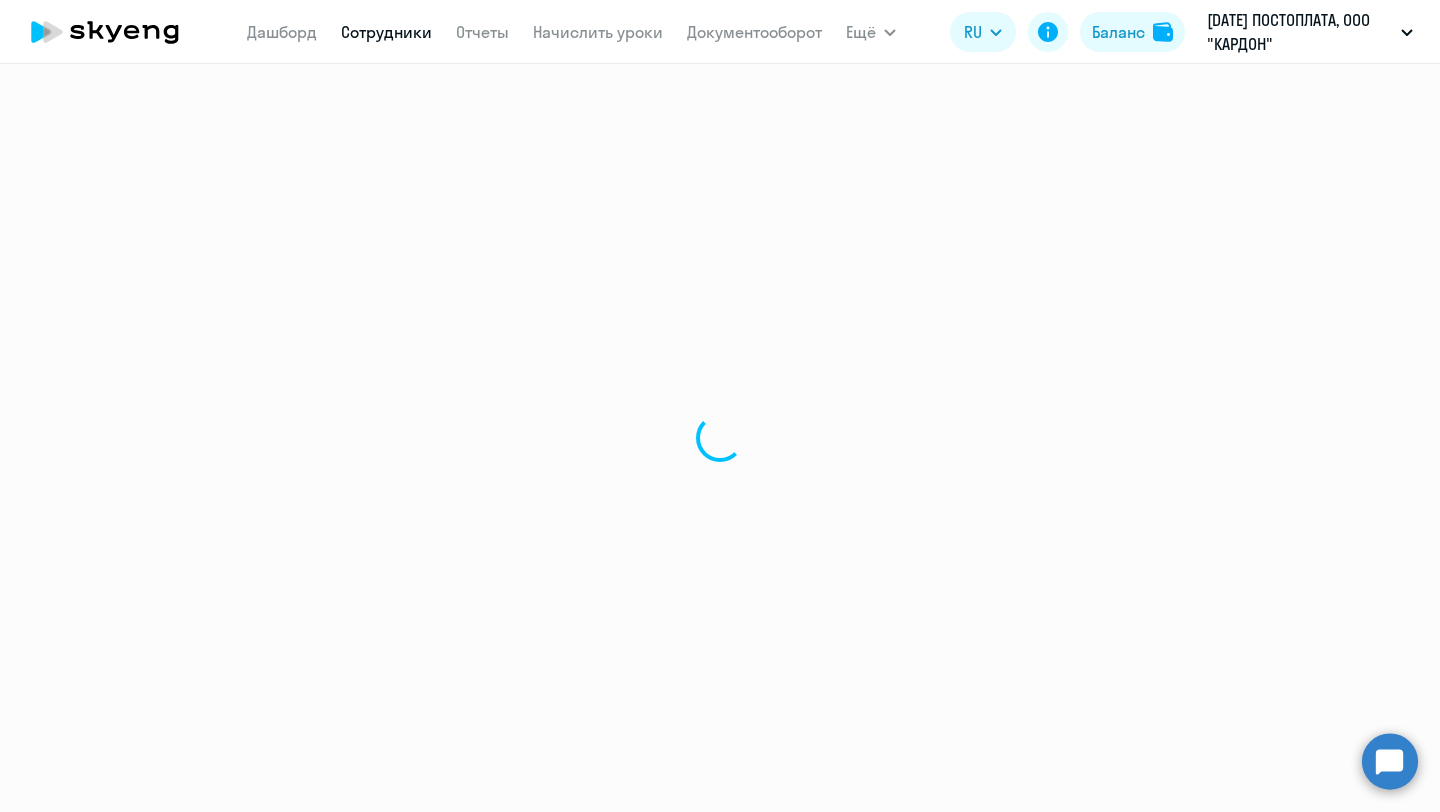 select on "english" 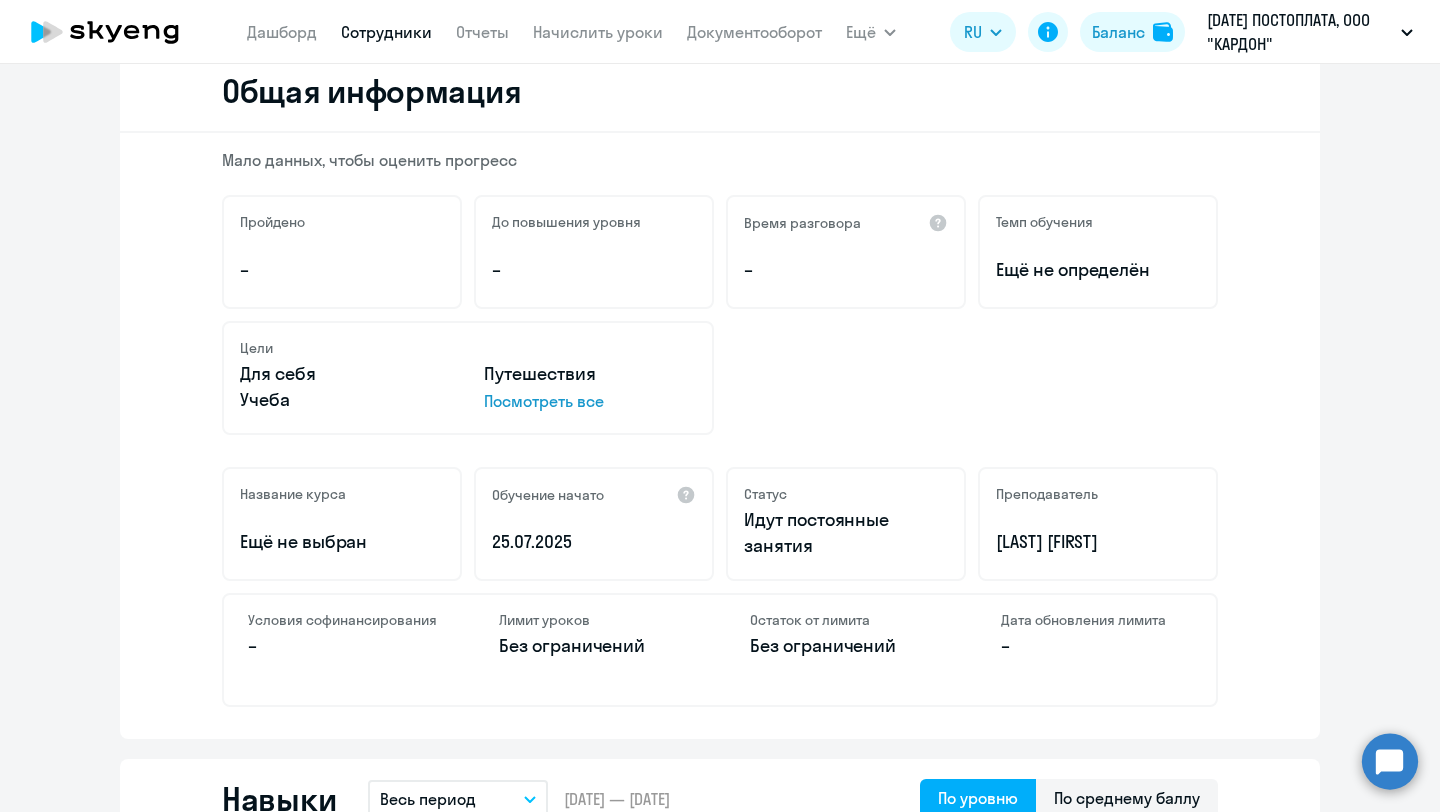 scroll, scrollTop: 263, scrollLeft: 0, axis: vertical 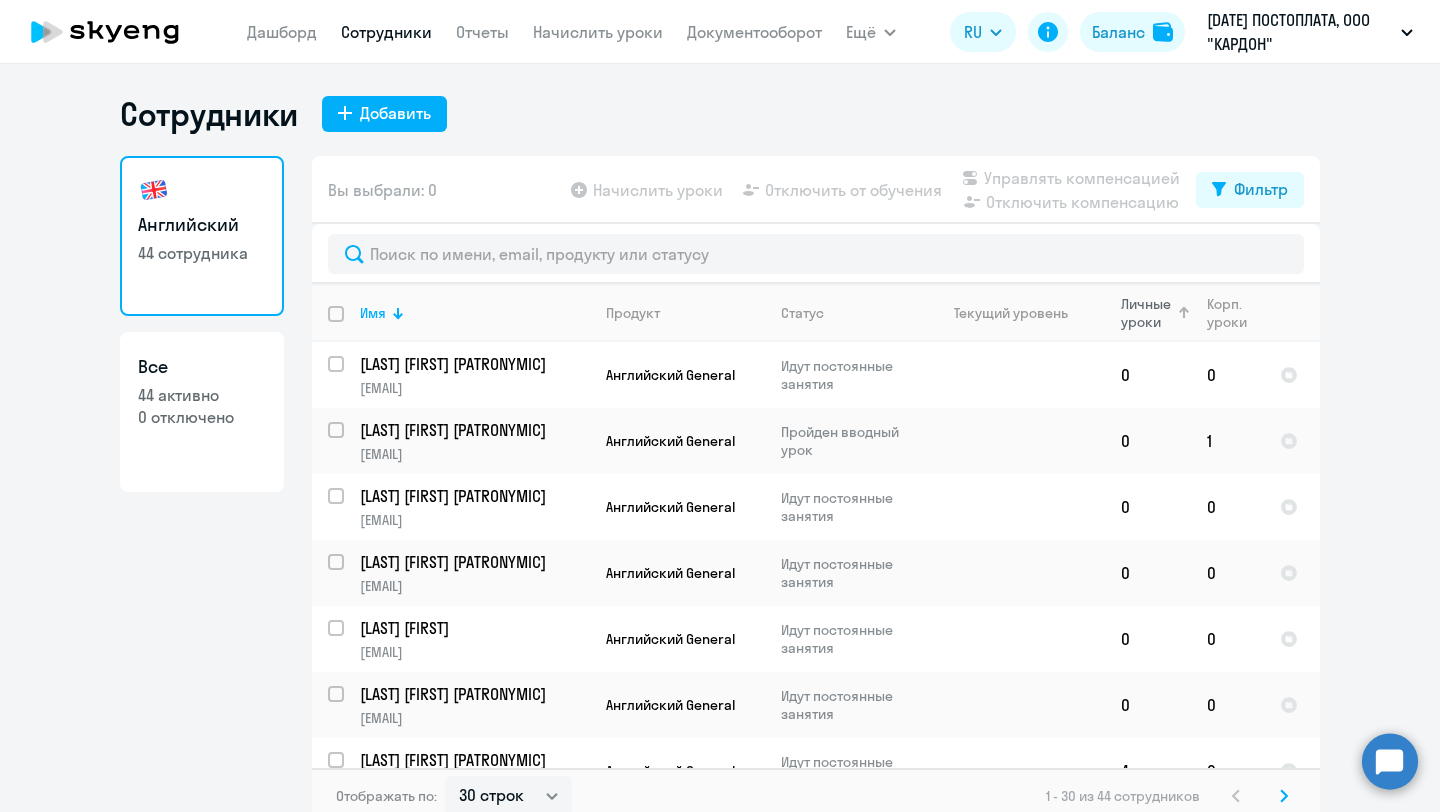 click on "Личные уроки" 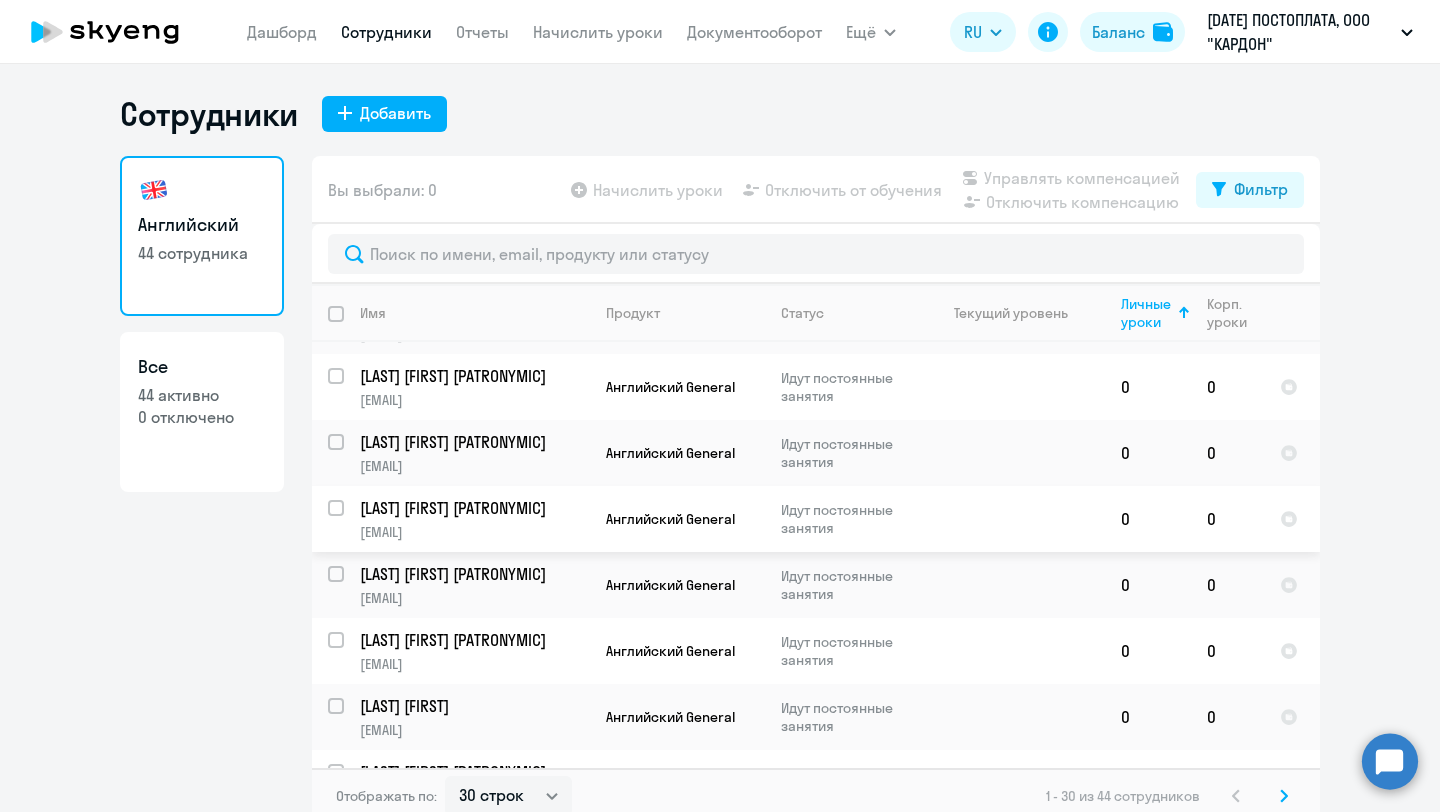 scroll, scrollTop: 1539, scrollLeft: 0, axis: vertical 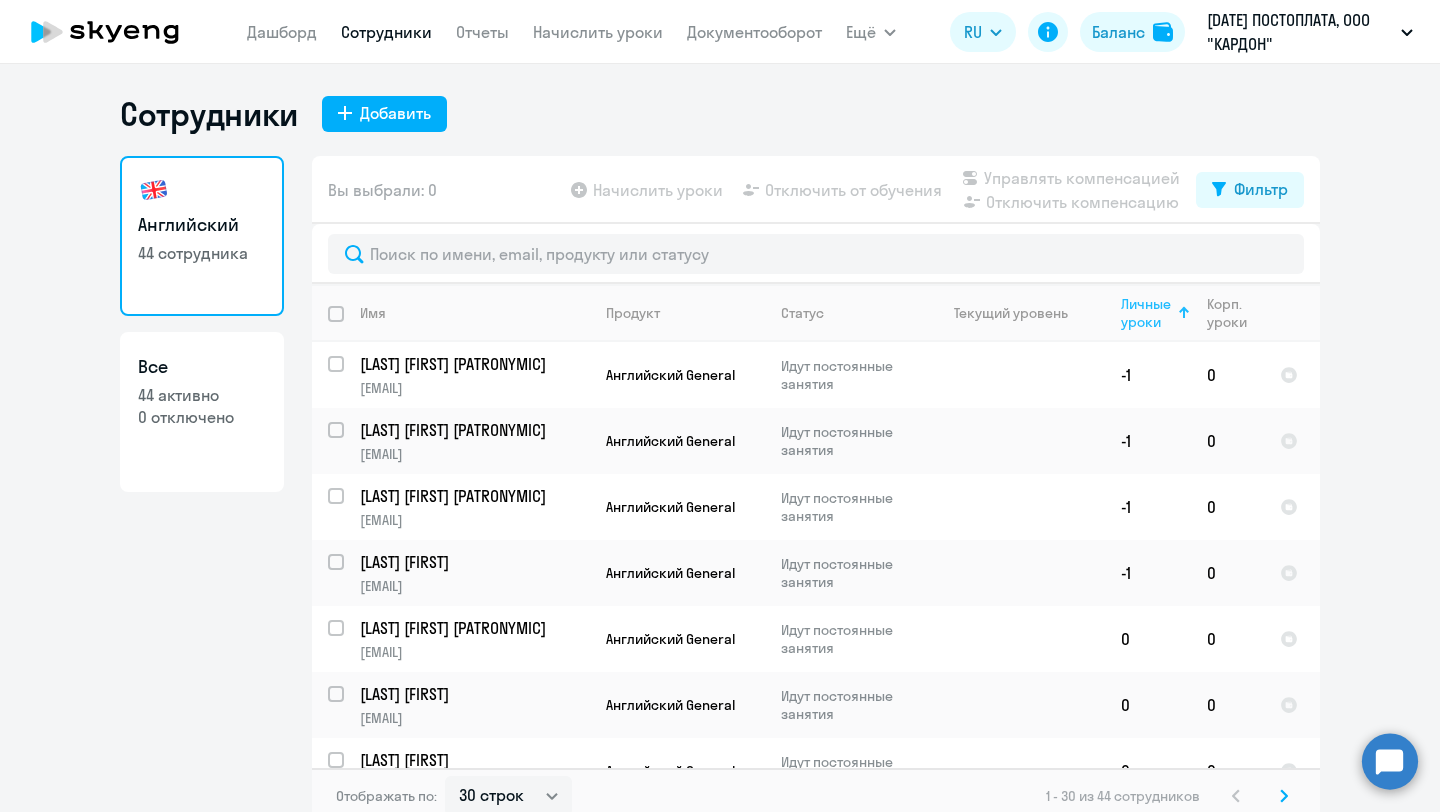 click on "Личные уроки" 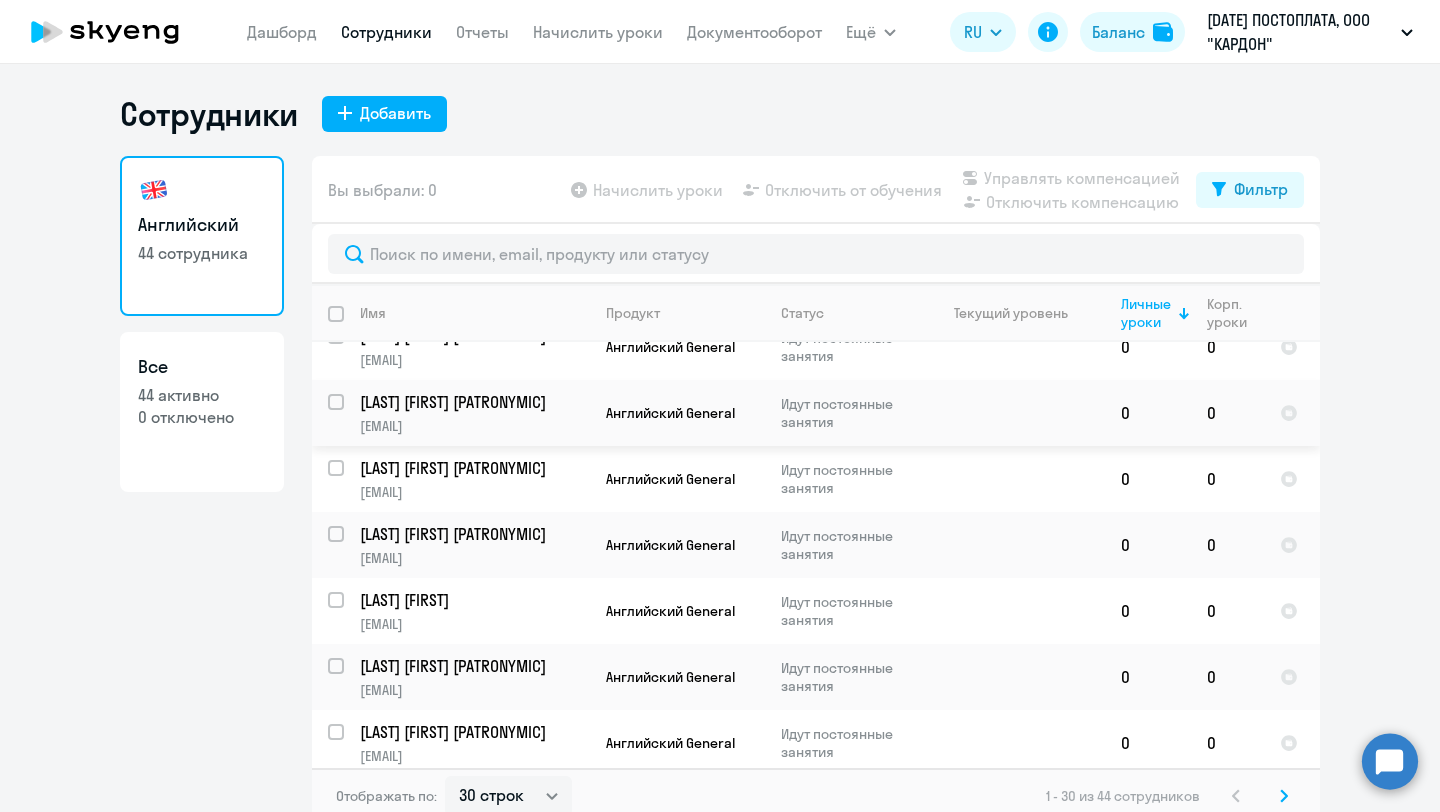 scroll, scrollTop: 1539, scrollLeft: 0, axis: vertical 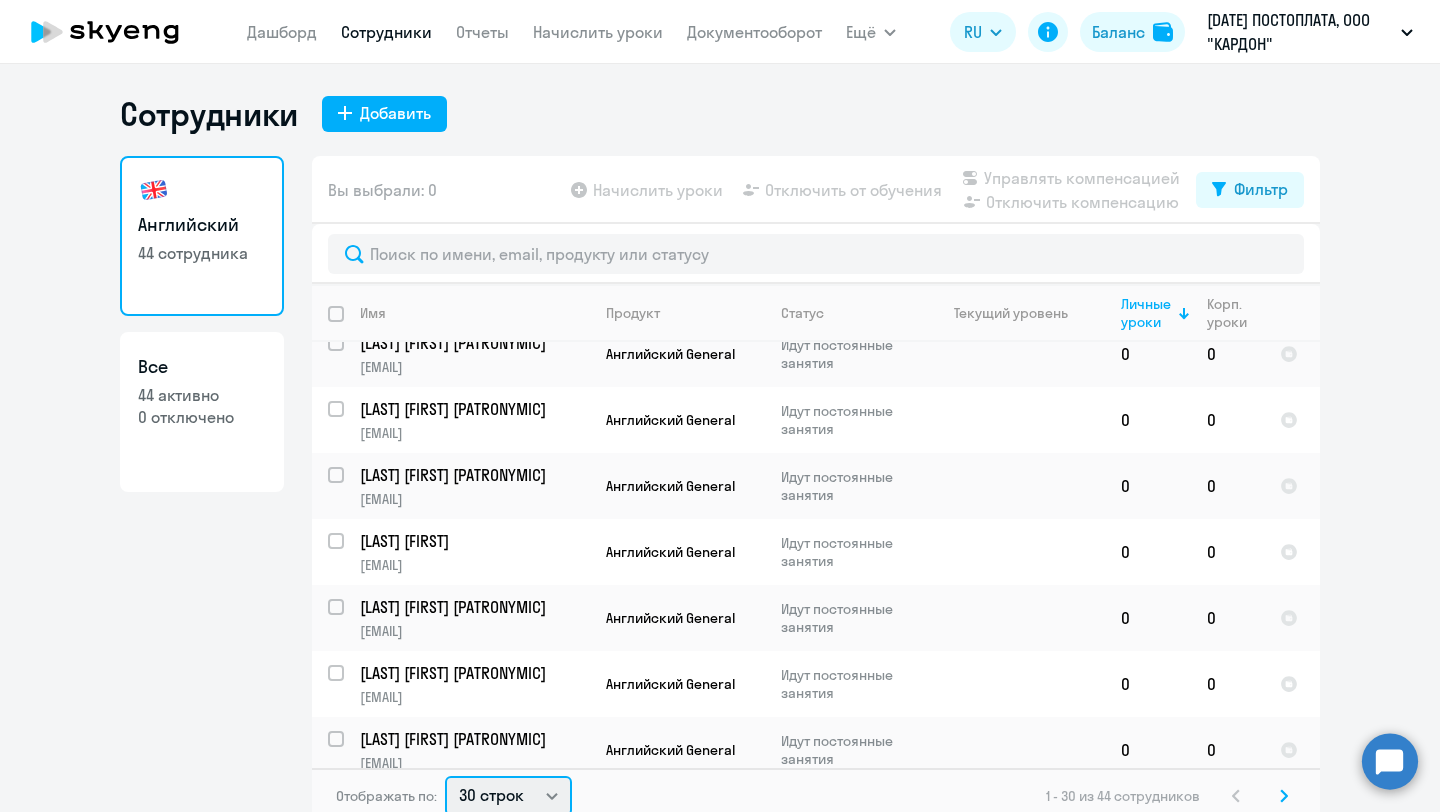 click on "30 строк   50 строк   100 строк" 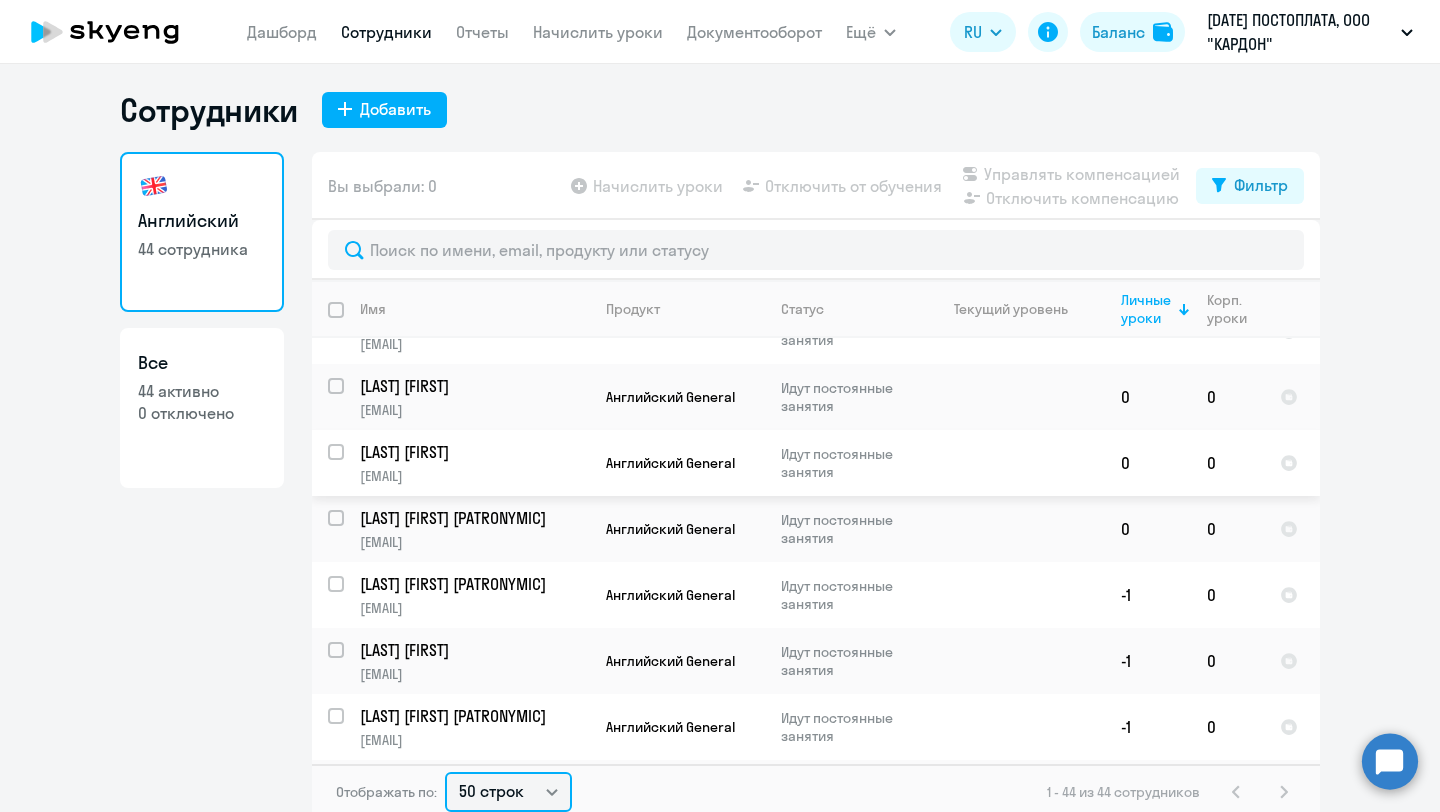 scroll, scrollTop: 2456, scrollLeft: 0, axis: vertical 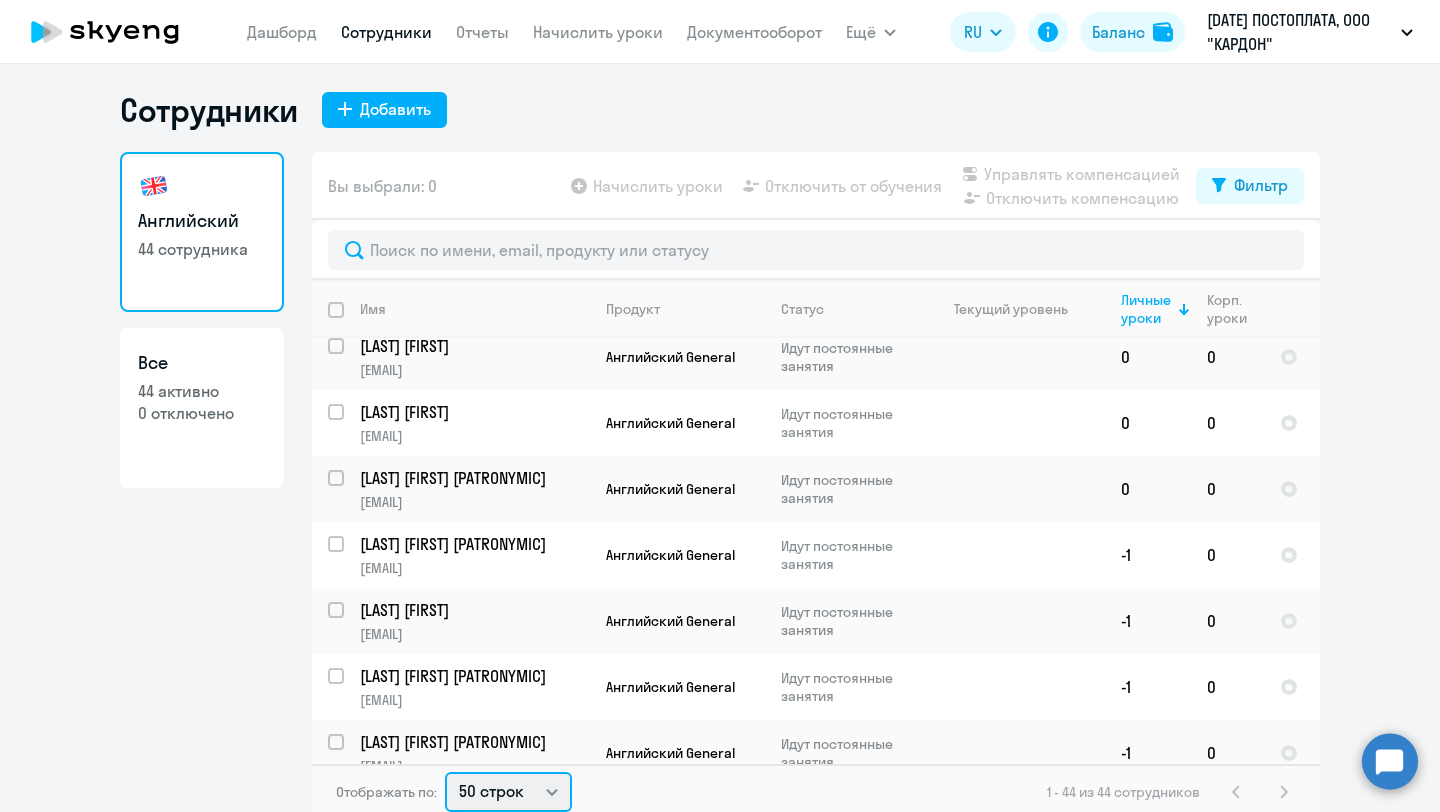 click on "30 строк   50 строк   100 строк" 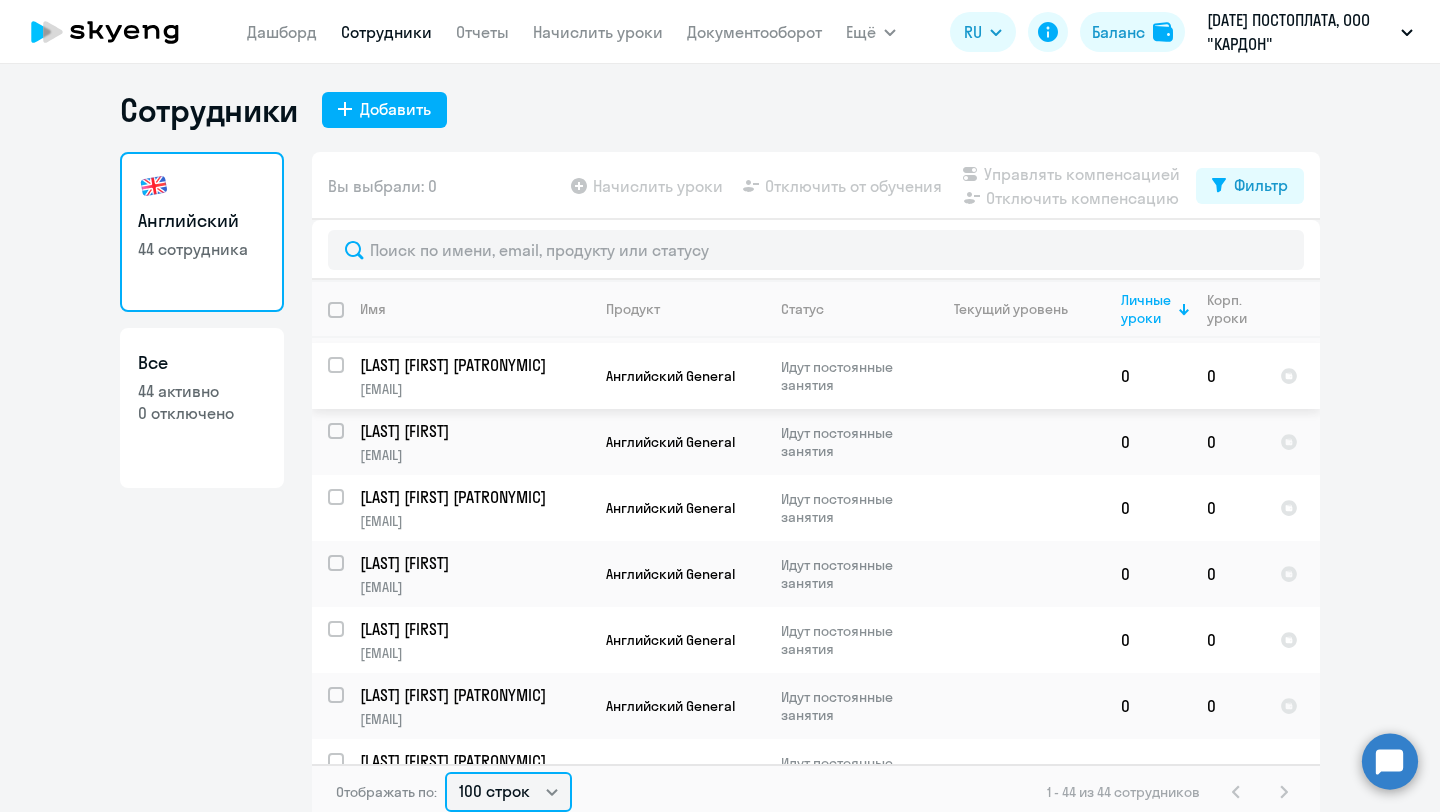 scroll, scrollTop: 2456, scrollLeft: 0, axis: vertical 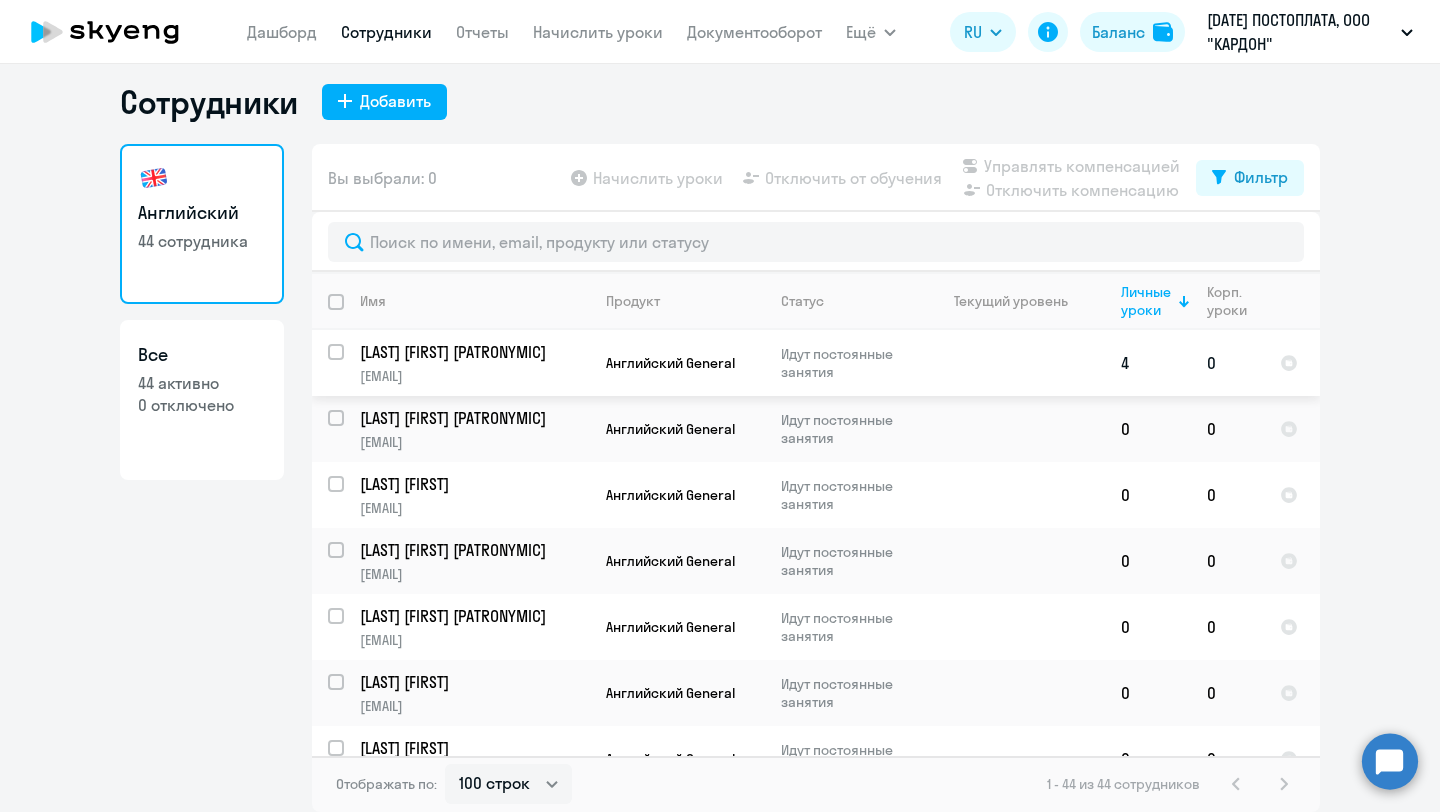 click on "[EMAIL]" 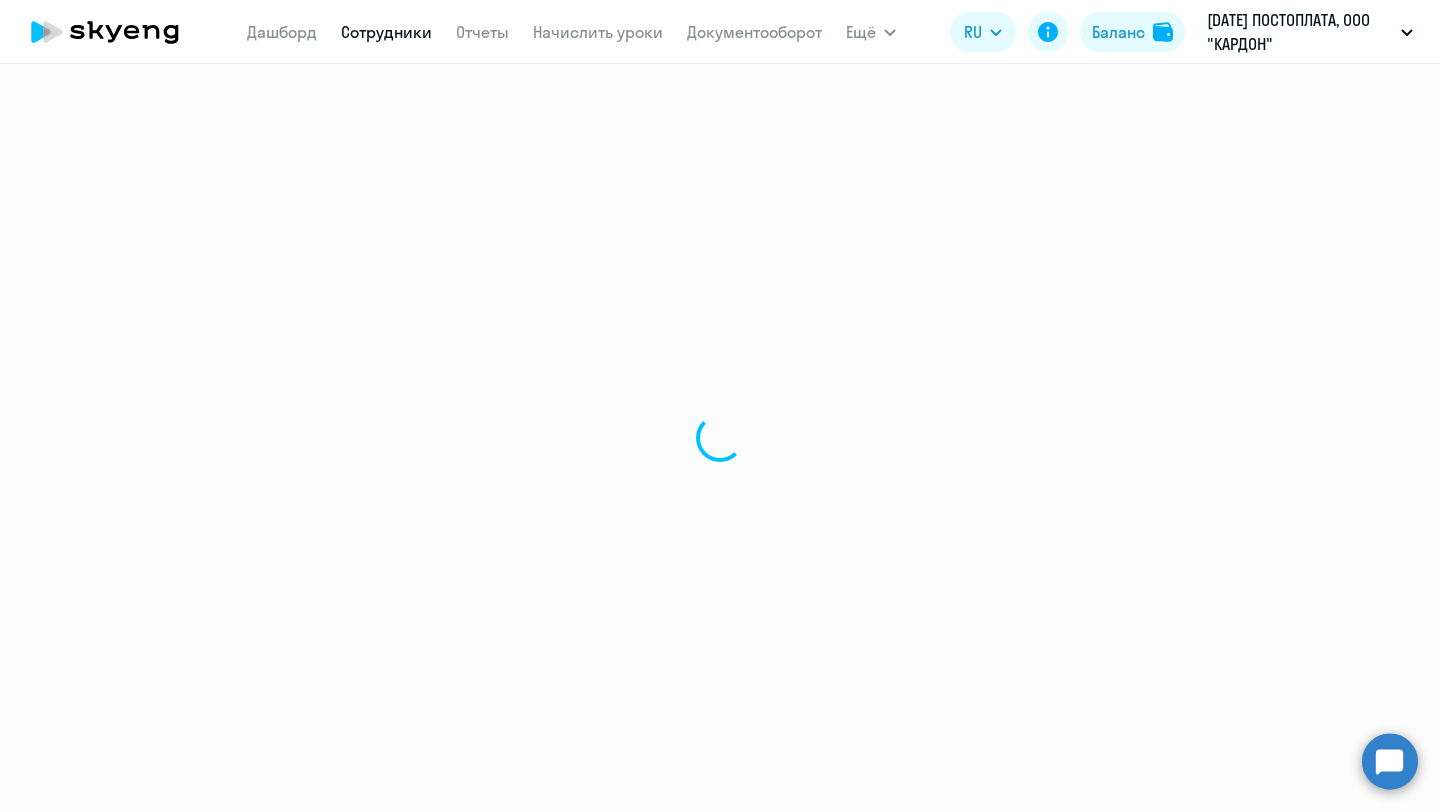 scroll, scrollTop: 0, scrollLeft: 0, axis: both 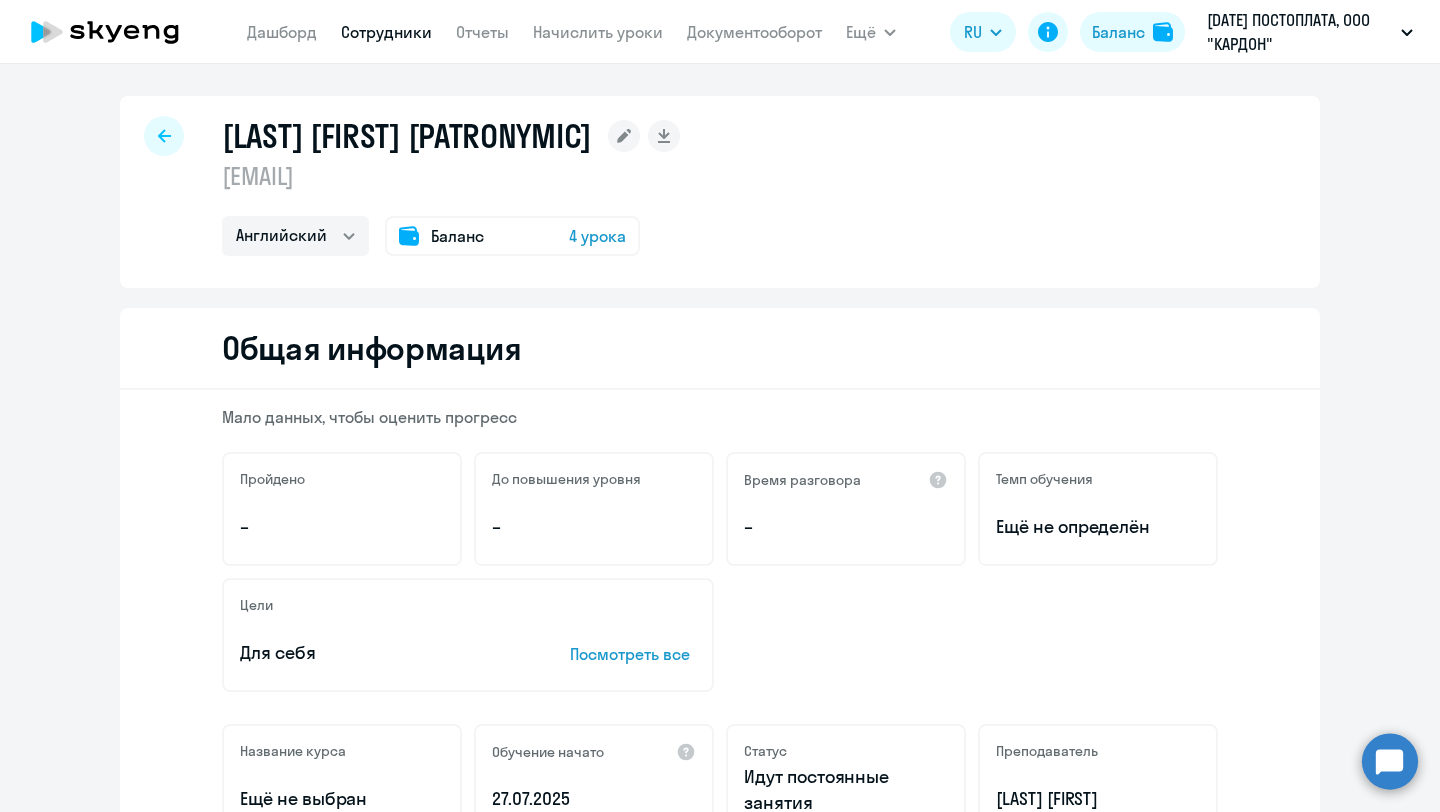 drag, startPoint x: 473, startPoint y: 186, endPoint x: 219, endPoint y: 187, distance: 254.00197 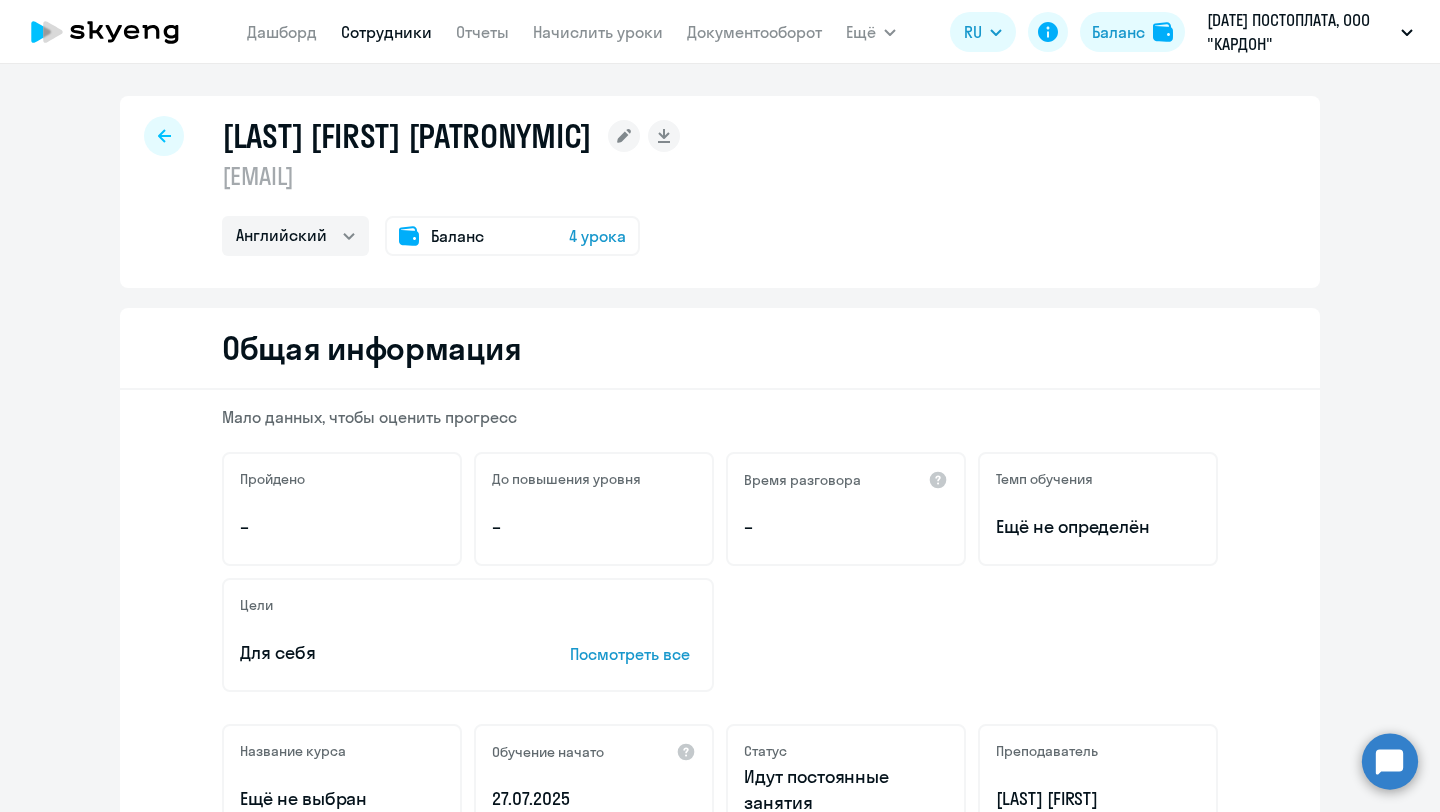 click 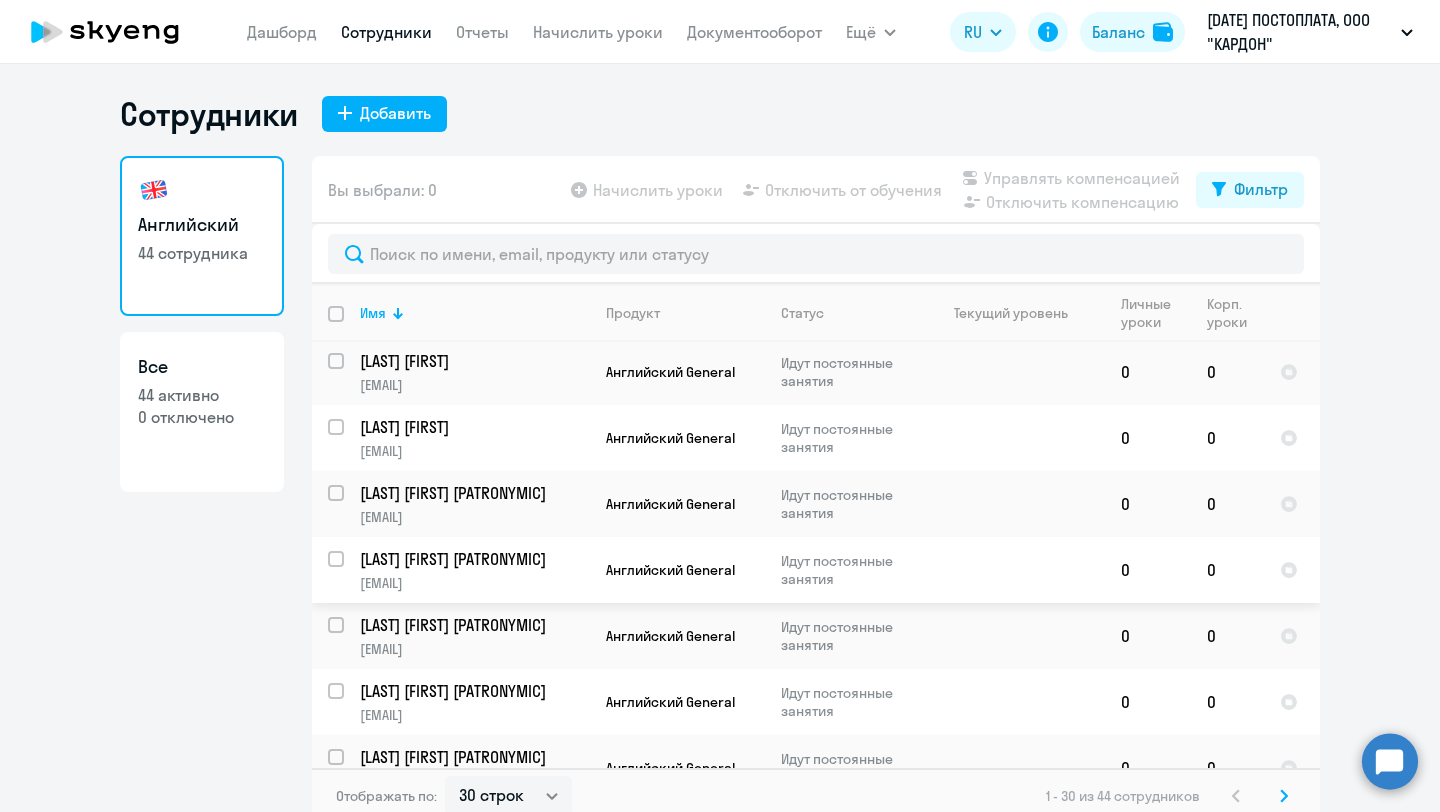 scroll, scrollTop: 1539, scrollLeft: 0, axis: vertical 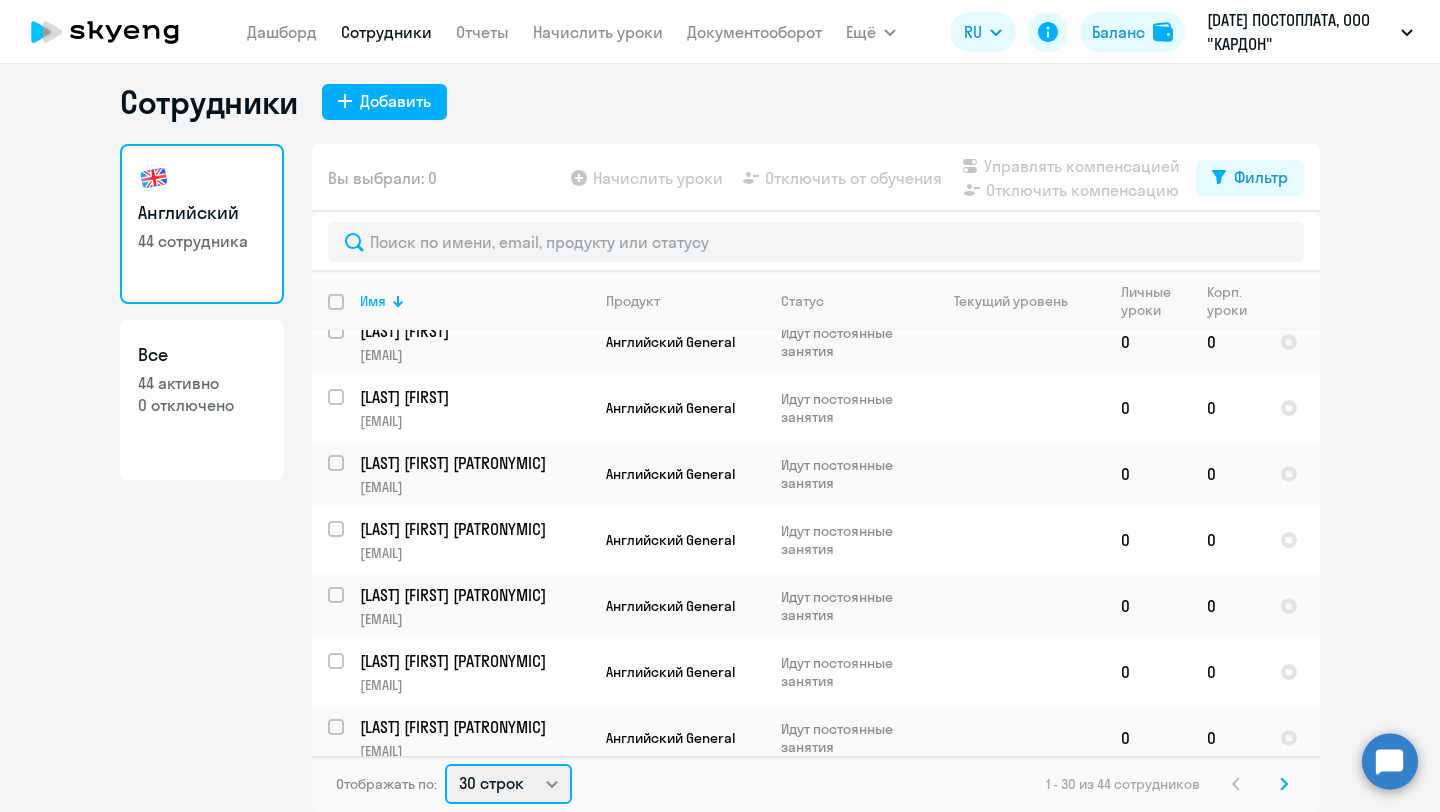 click on "30 строк   50 строк   100 строк" 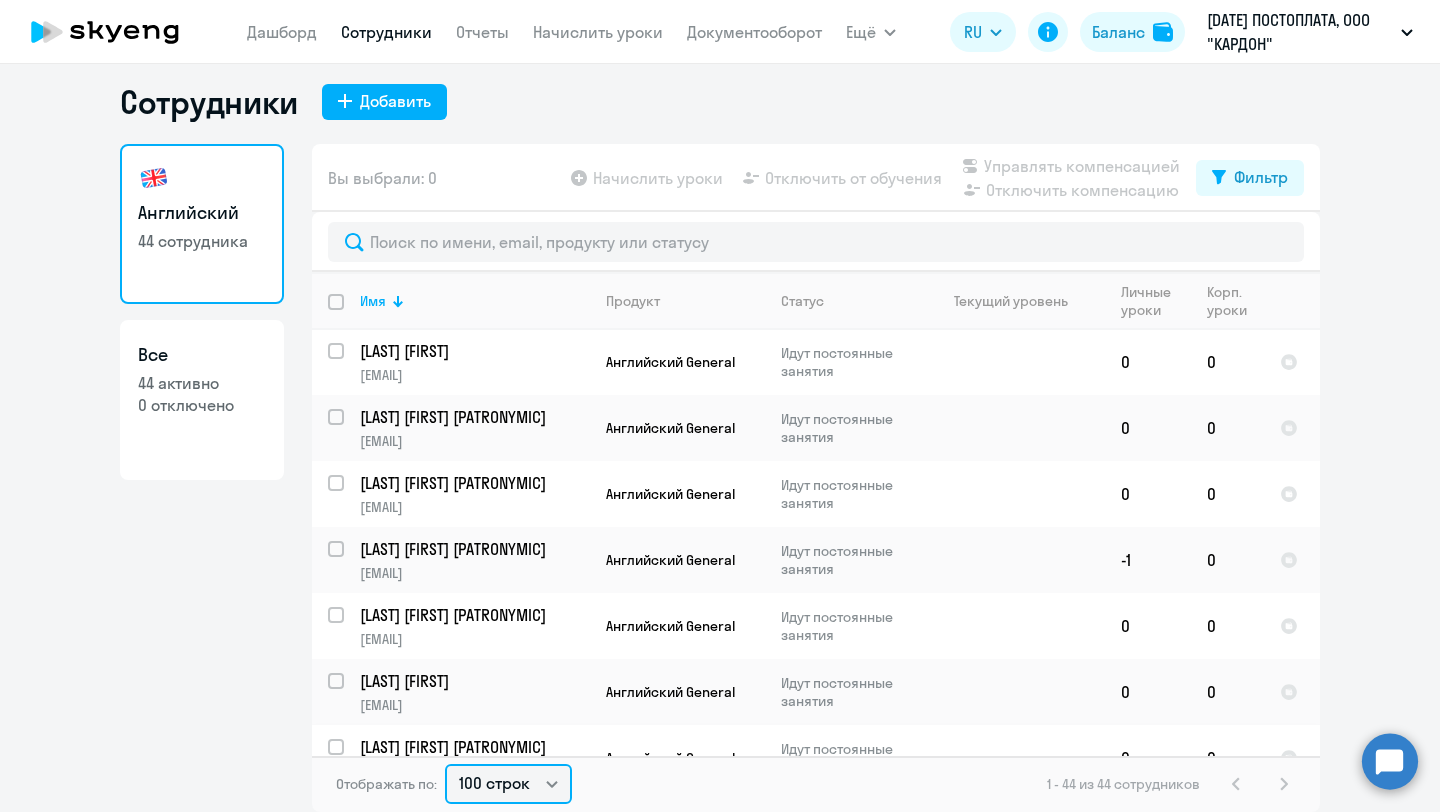 scroll, scrollTop: 921, scrollLeft: 0, axis: vertical 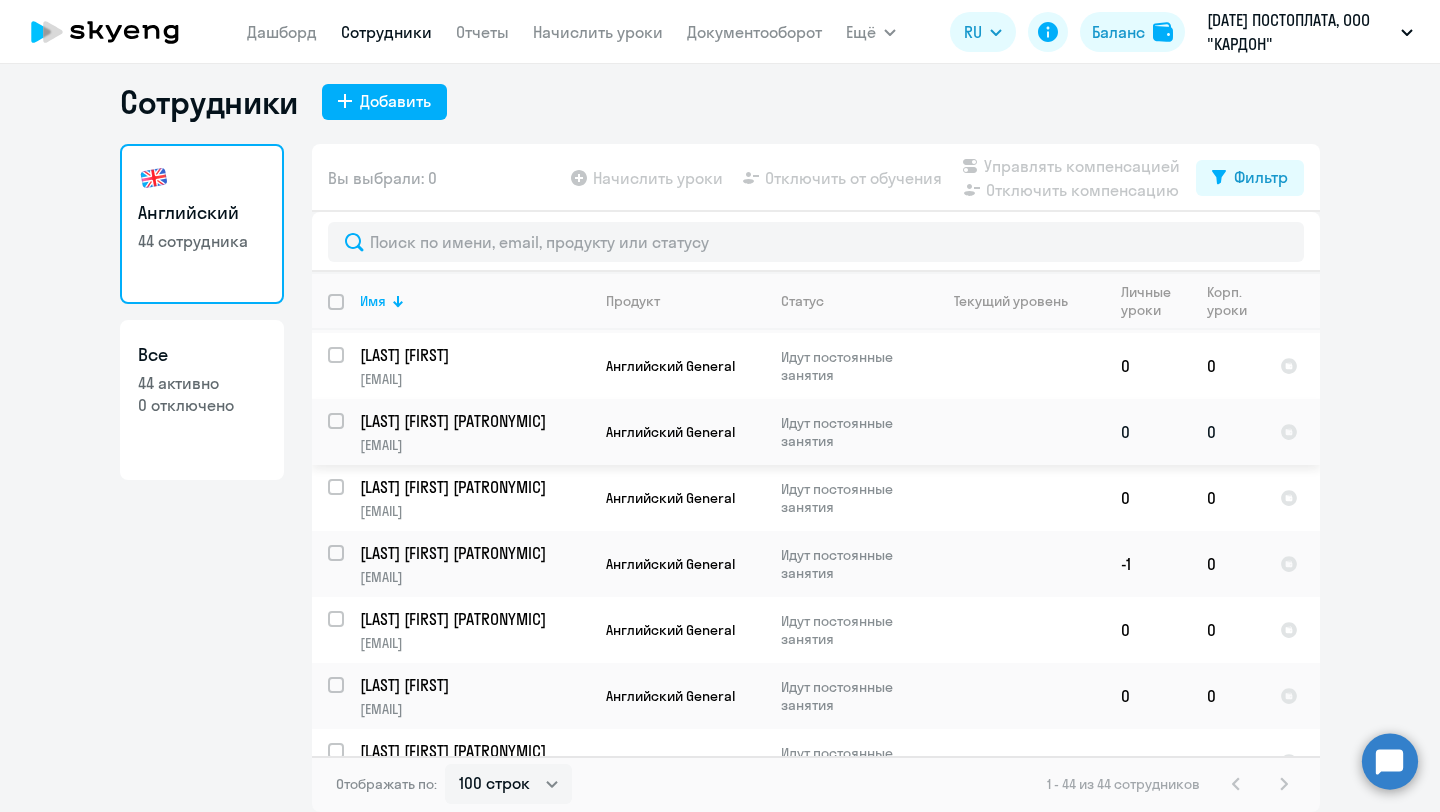 click on "[EMAIL]" 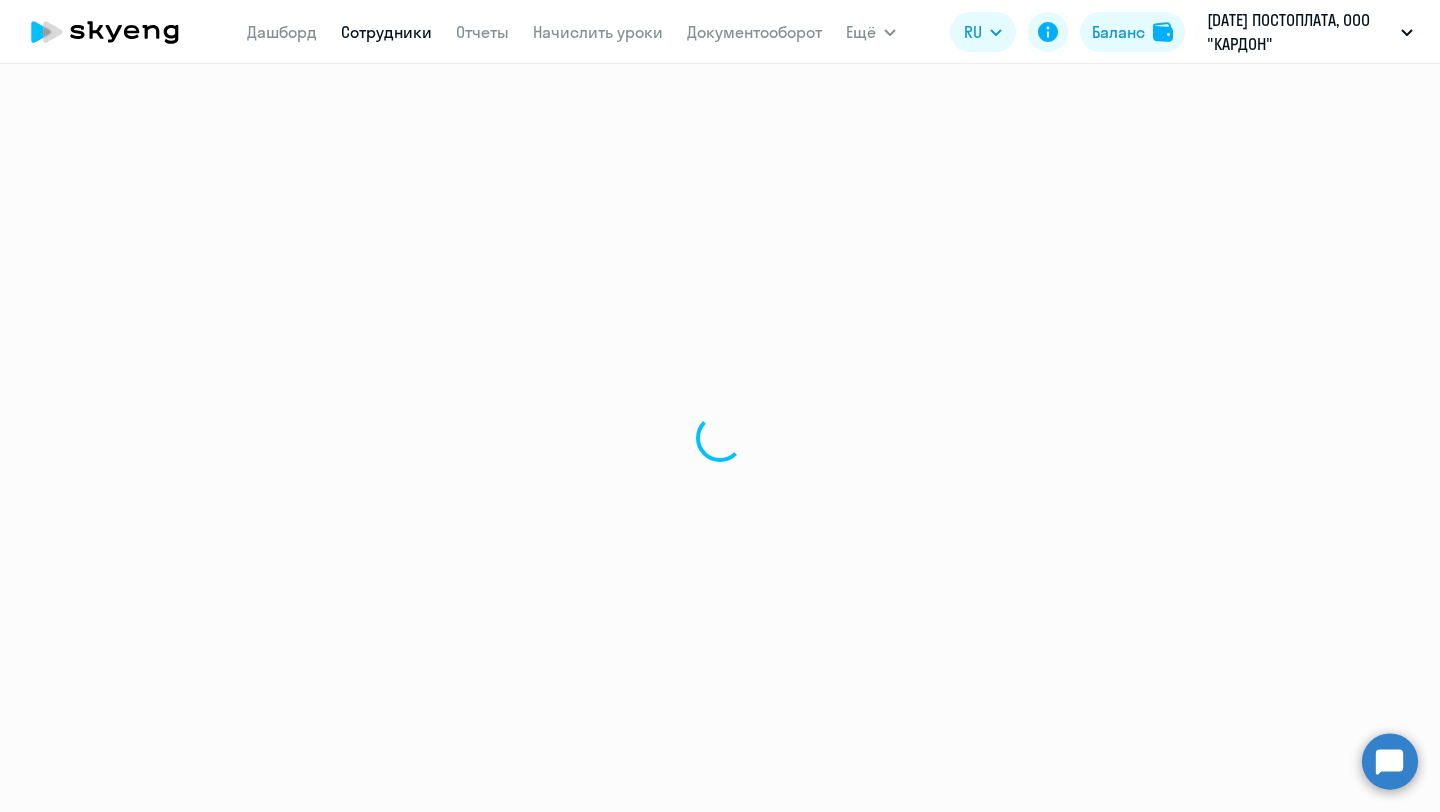 select on "english" 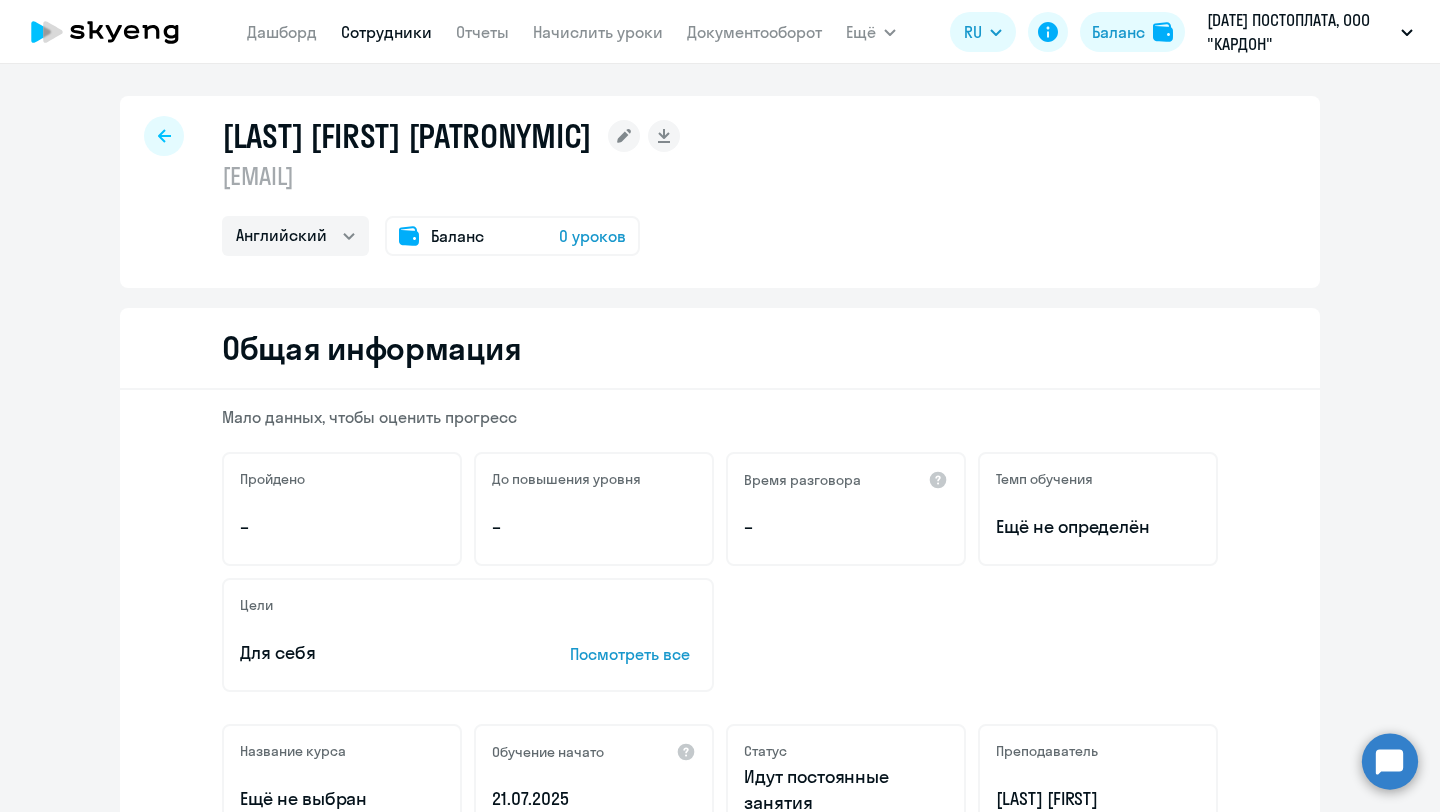 drag, startPoint x: 524, startPoint y: 172, endPoint x: 225, endPoint y: 172, distance: 299 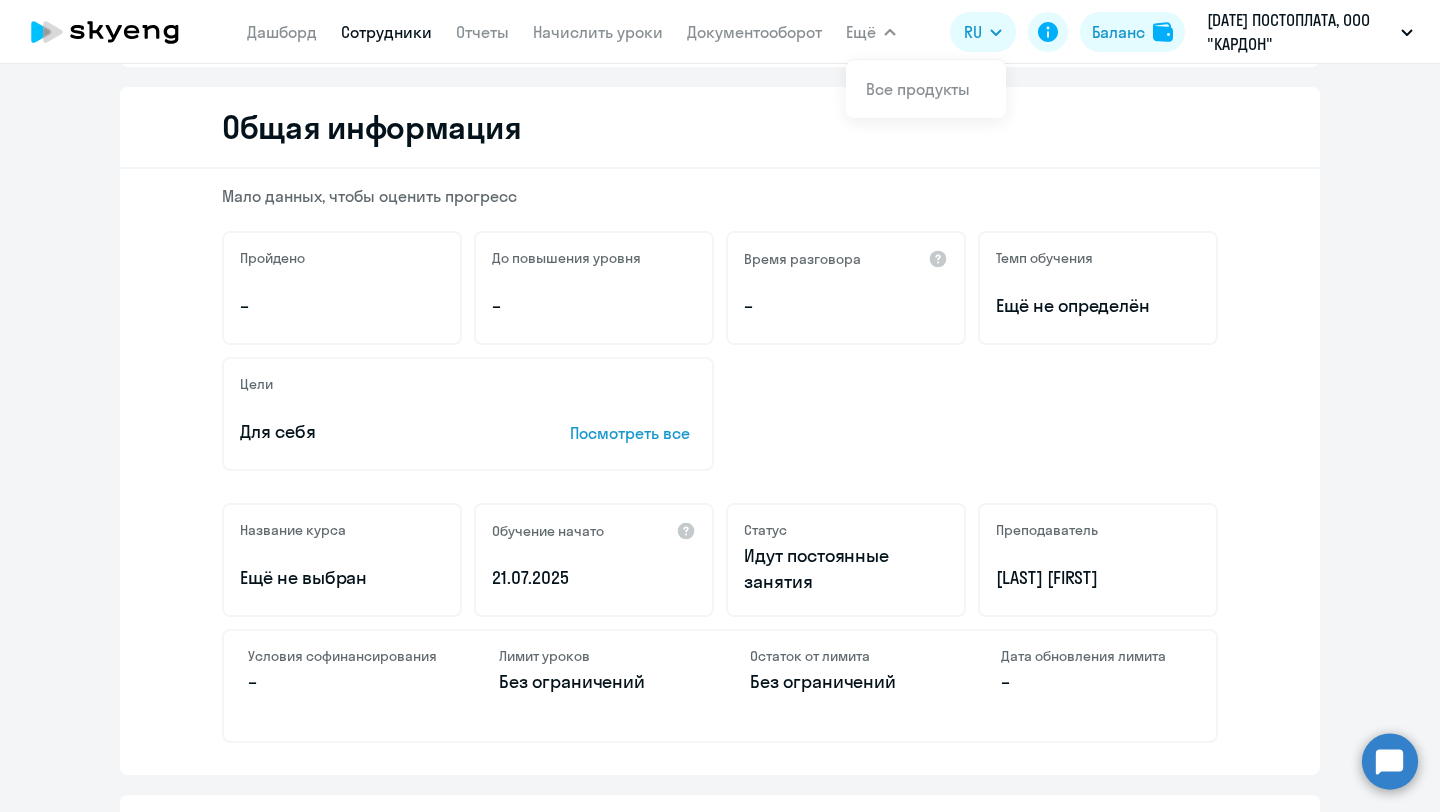 scroll, scrollTop: 0, scrollLeft: 0, axis: both 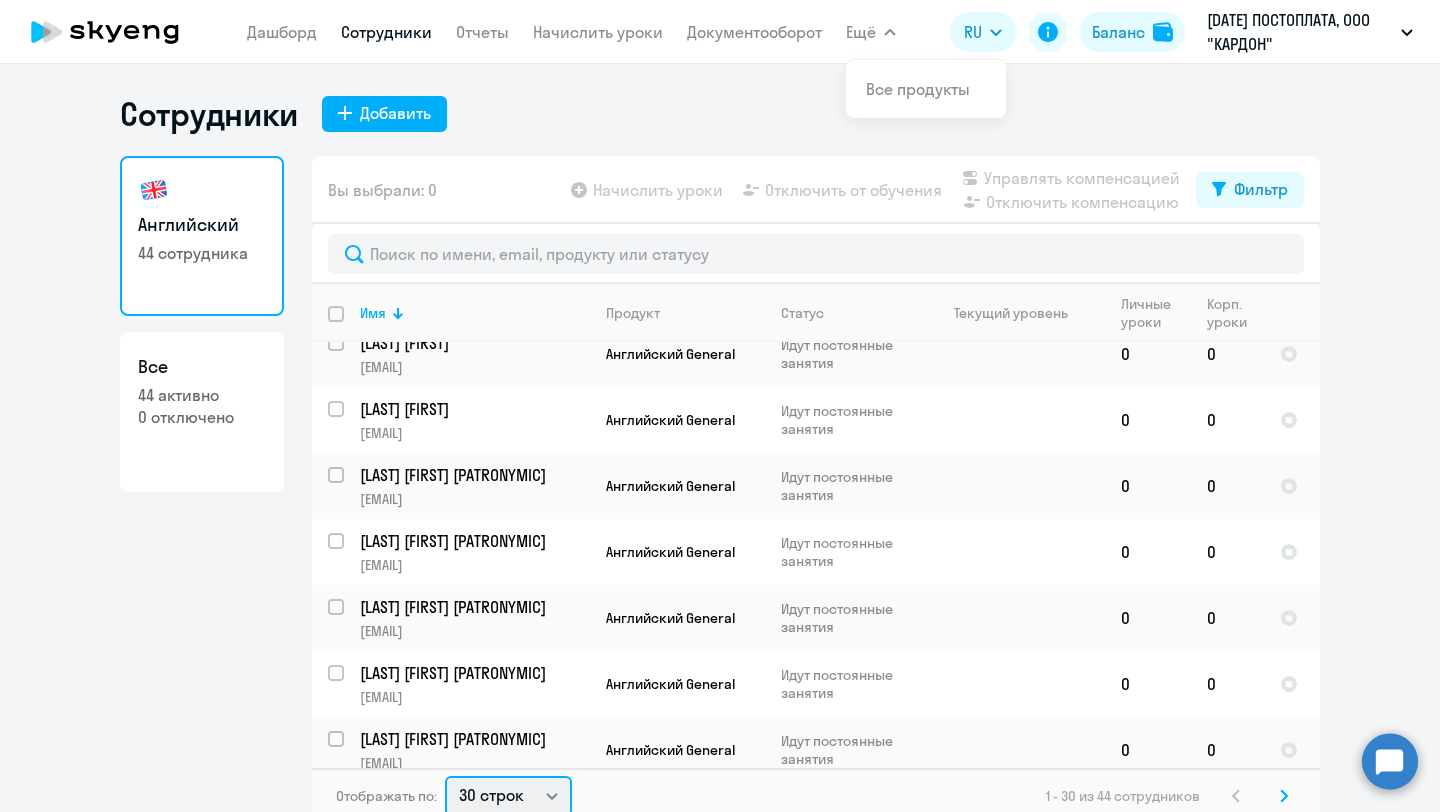 click on "30 строк   50 строк   100 строк" 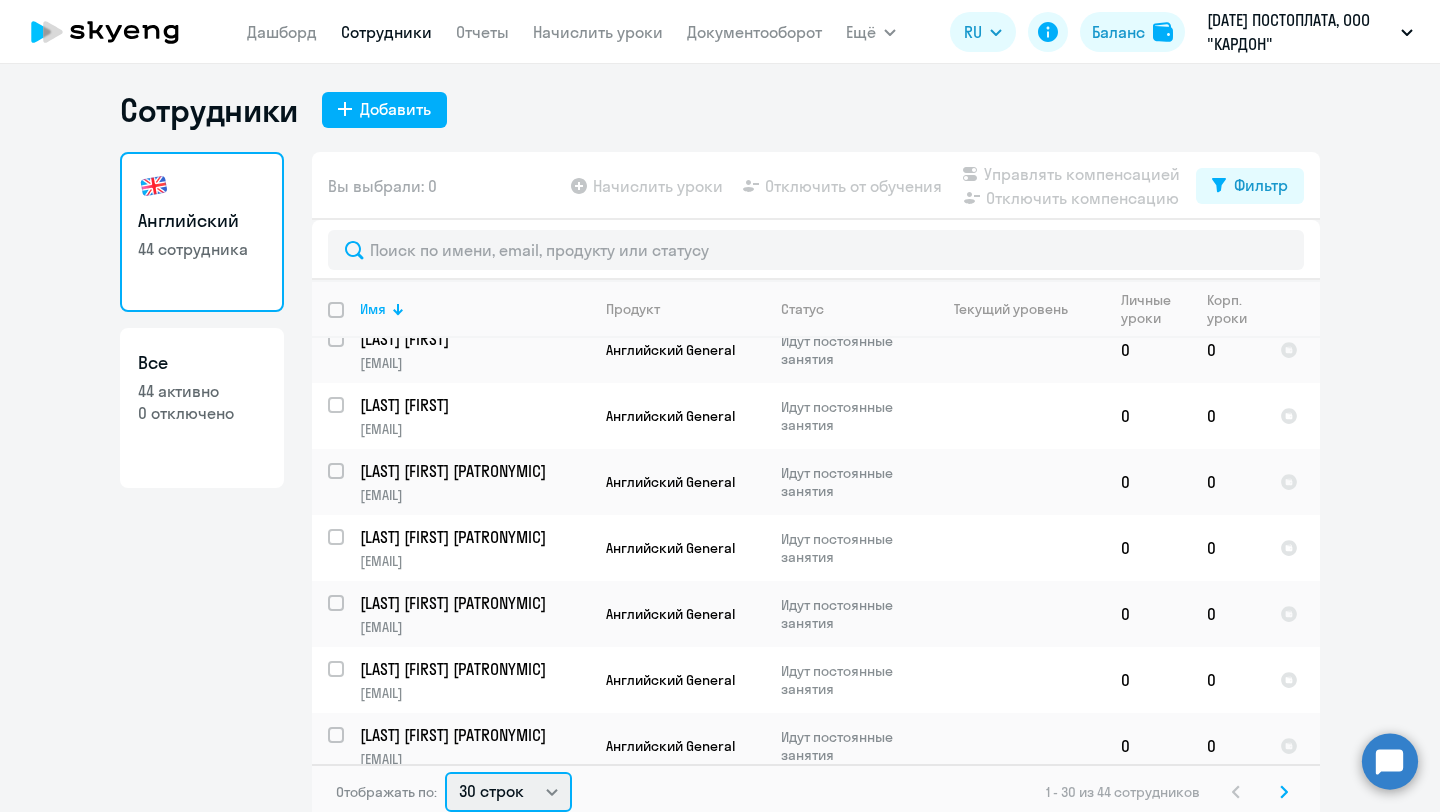 select on "50" 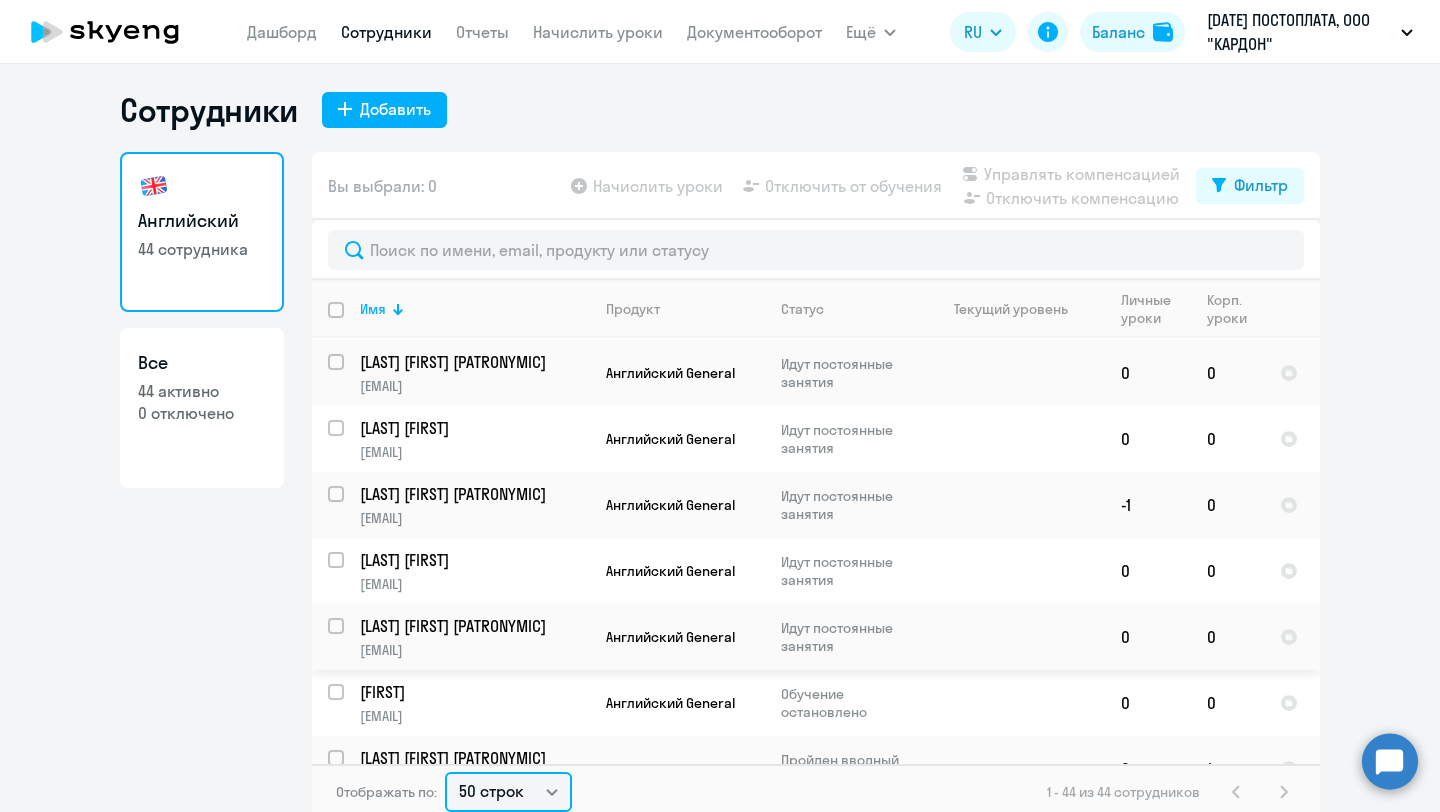 scroll, scrollTop: 2043, scrollLeft: 0, axis: vertical 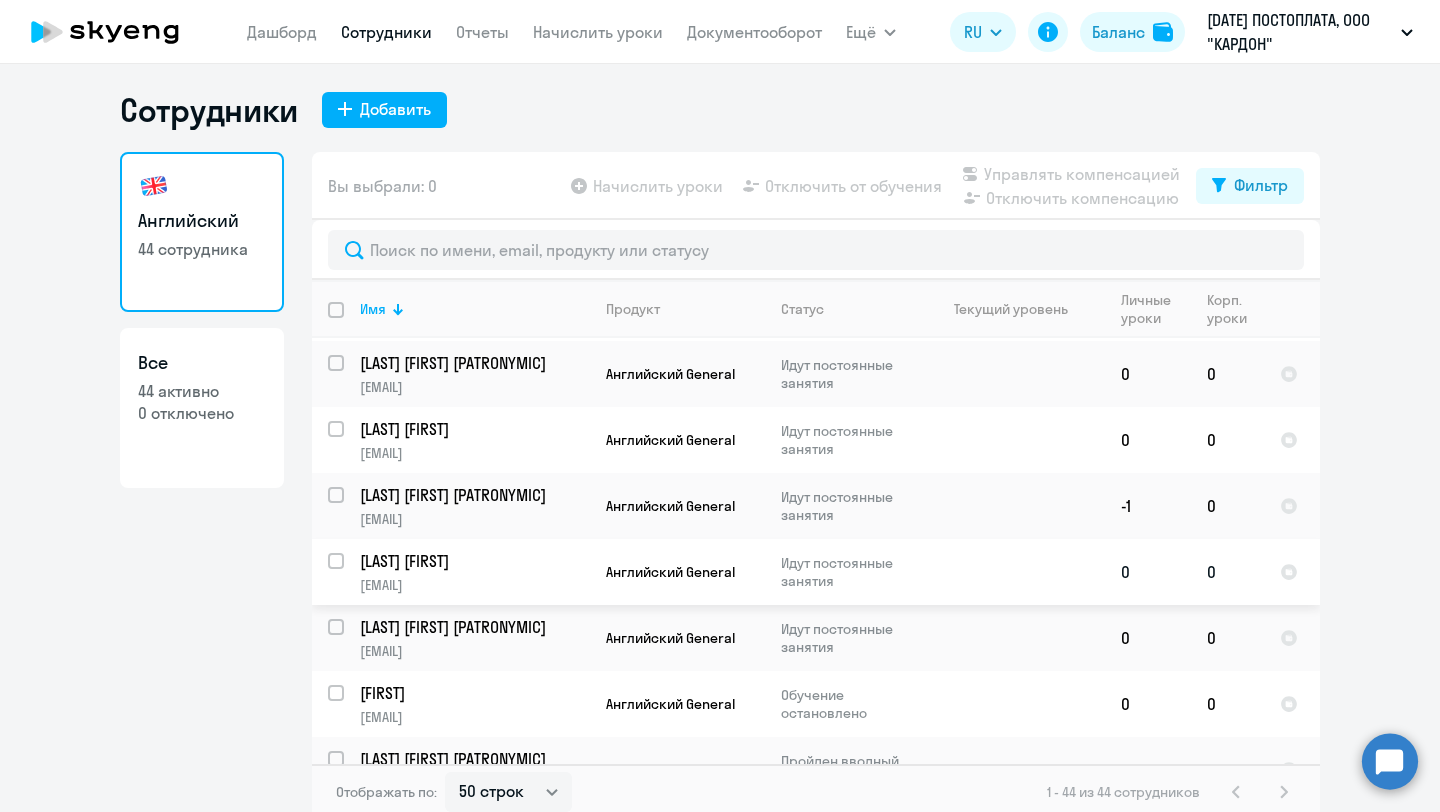click on "[LAST] [FIRST]" 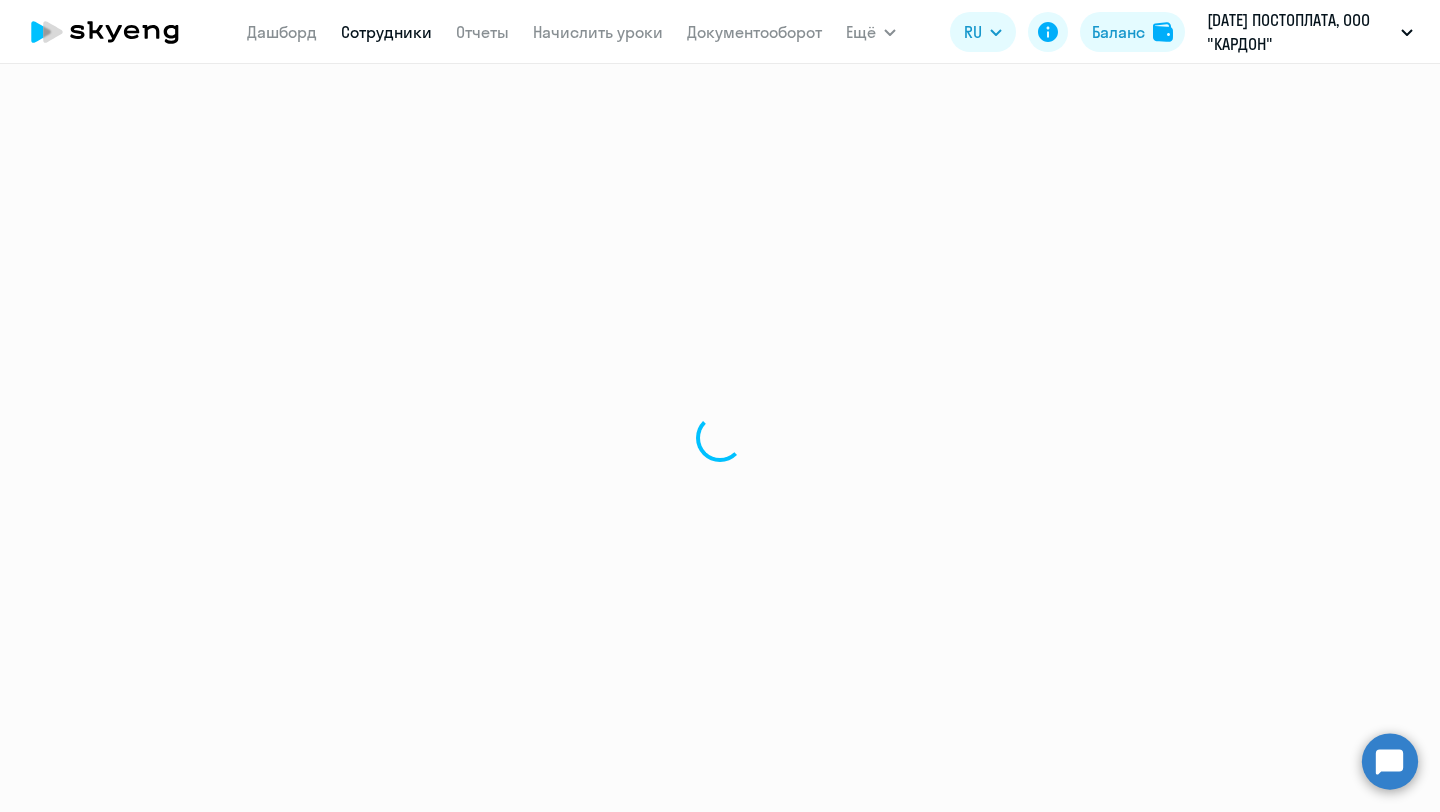 scroll, scrollTop: 0, scrollLeft: 0, axis: both 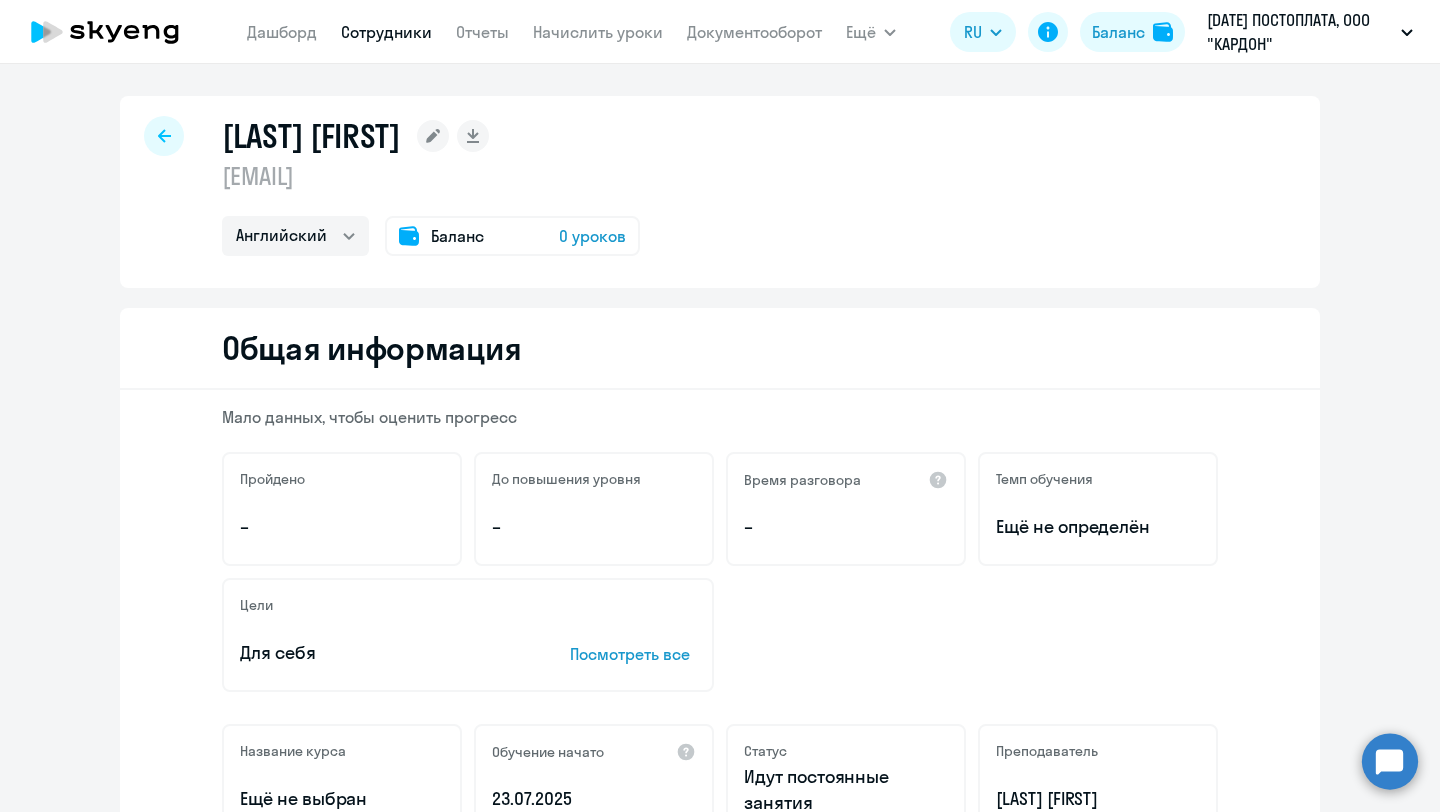 drag, startPoint x: 515, startPoint y: 176, endPoint x: 225, endPoint y: 177, distance: 290.0017 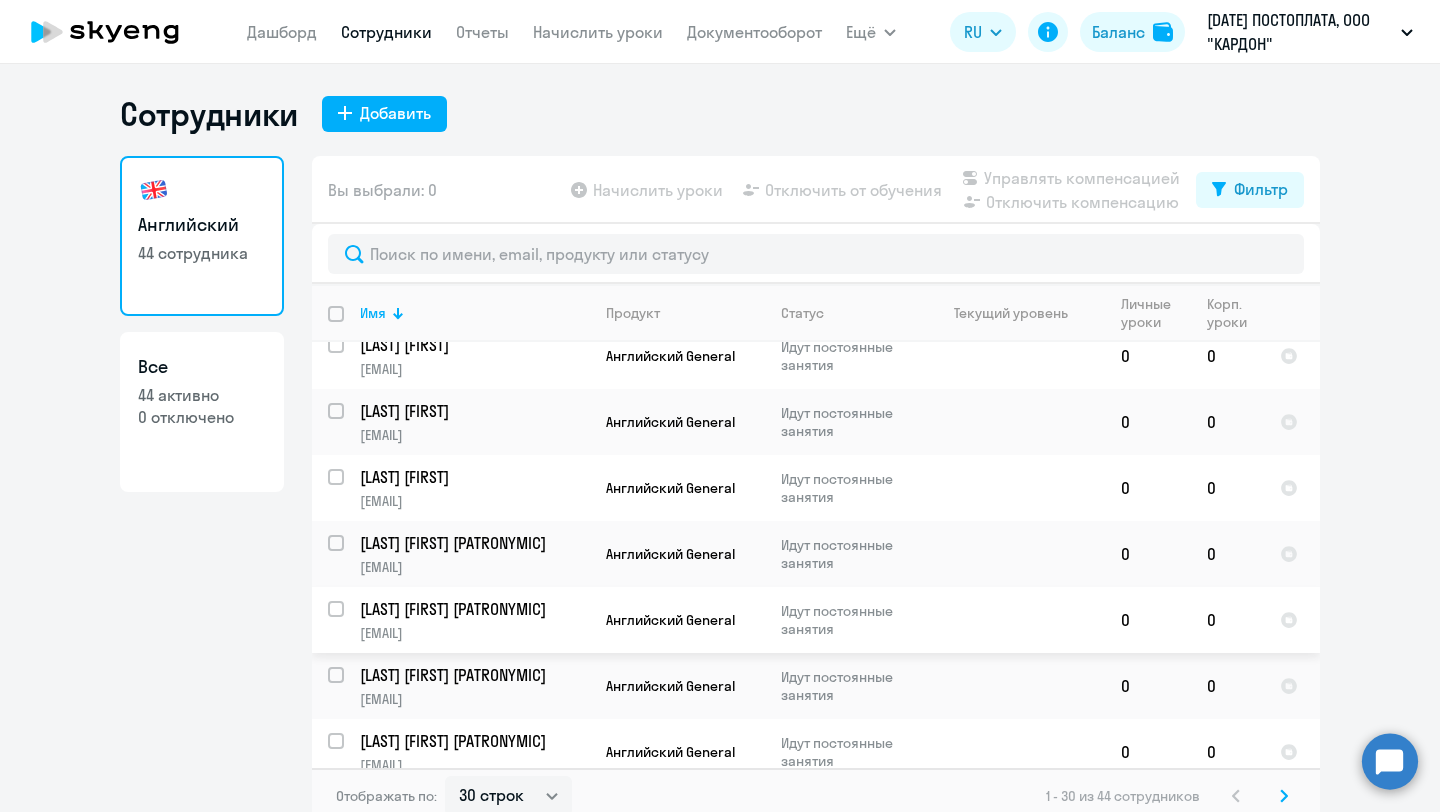 scroll, scrollTop: 1539, scrollLeft: 0, axis: vertical 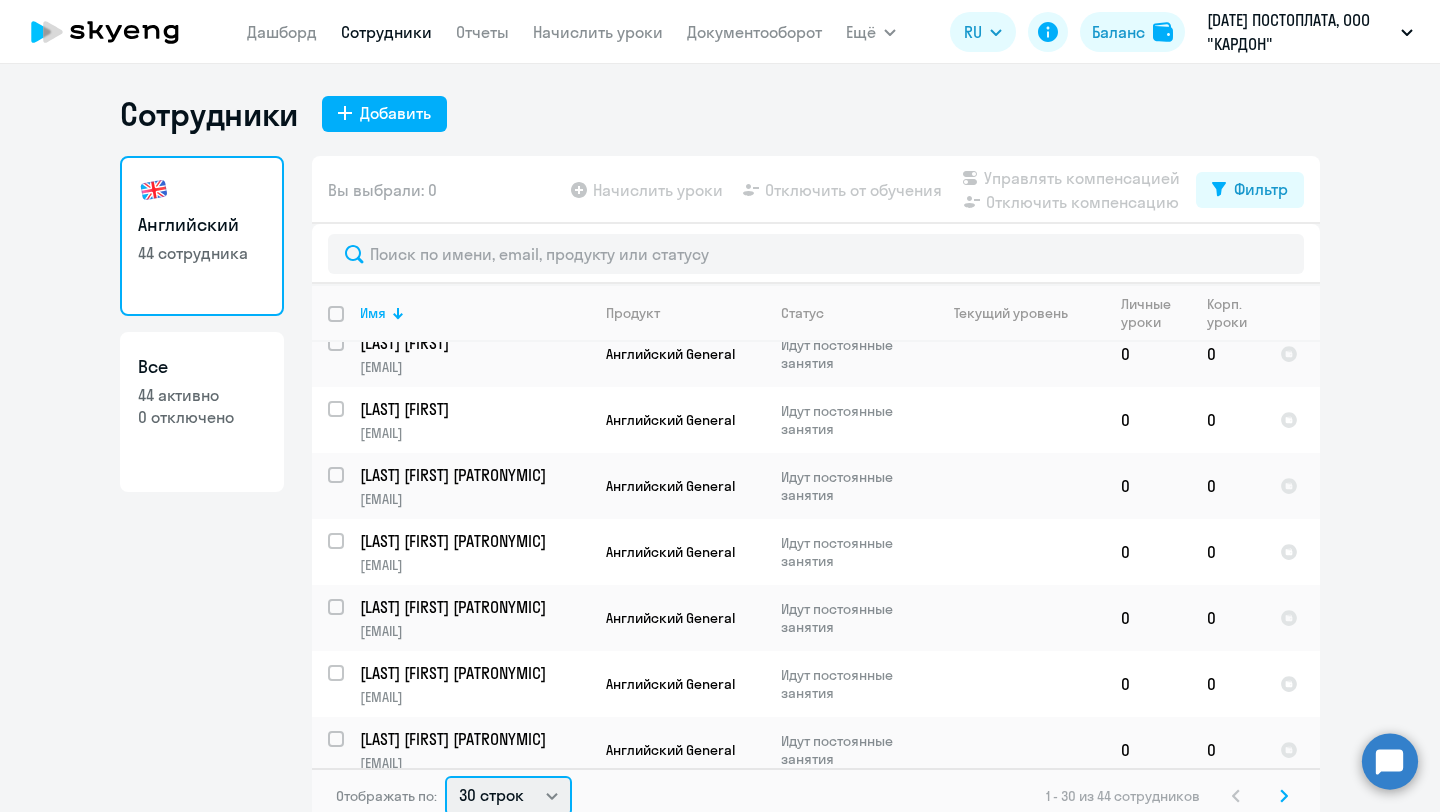 click on "30 строк   50 строк   100 строк" 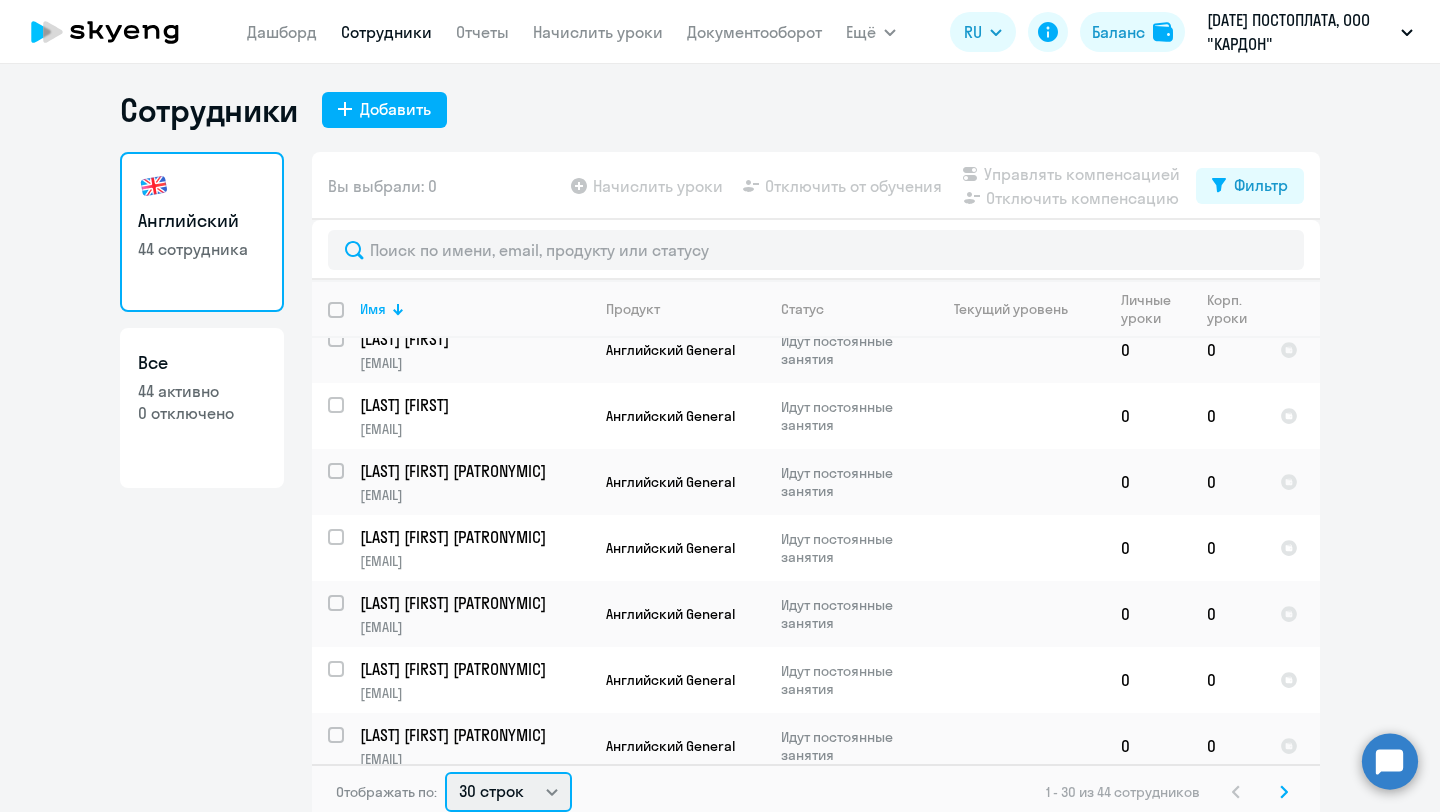 select on "50" 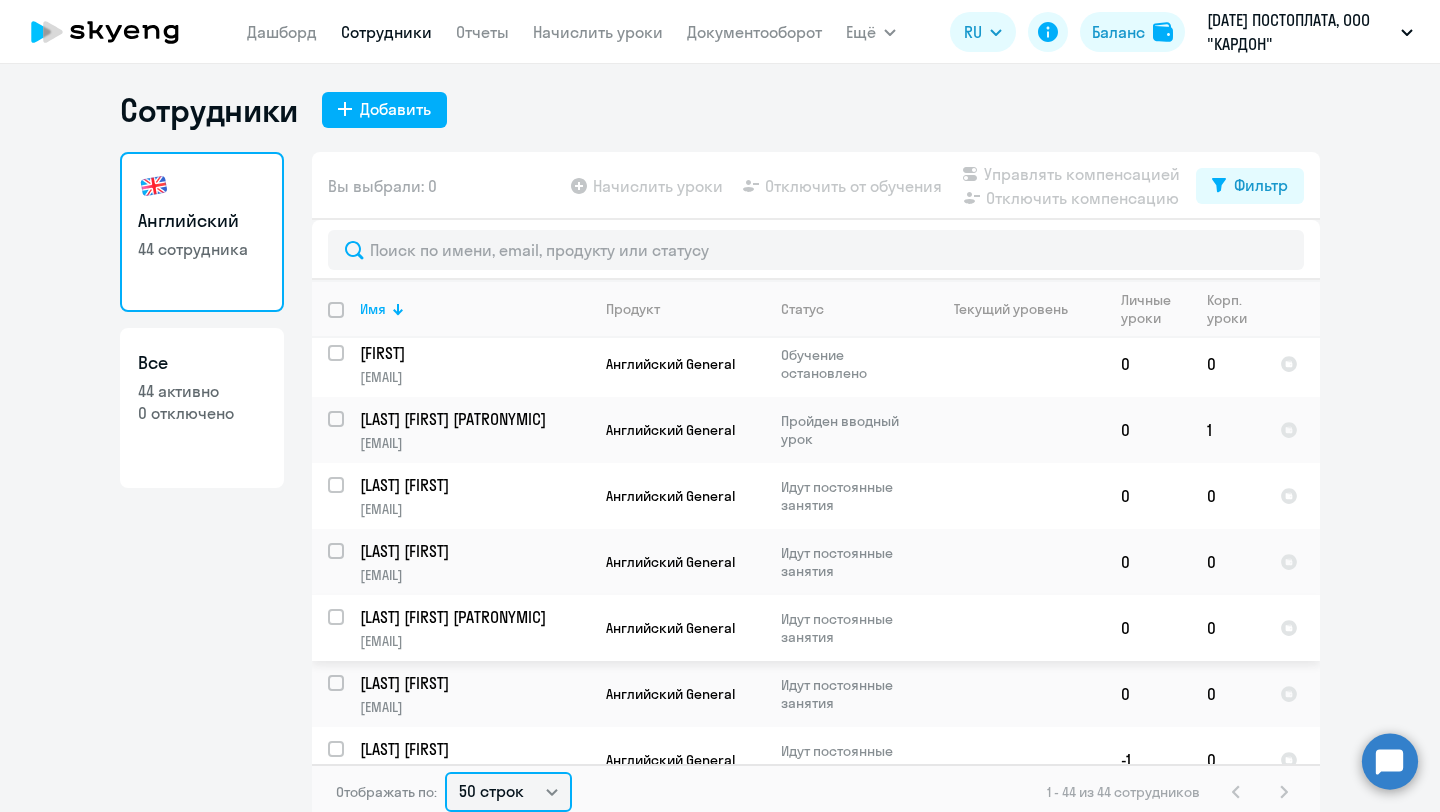 scroll, scrollTop: 2456, scrollLeft: 0, axis: vertical 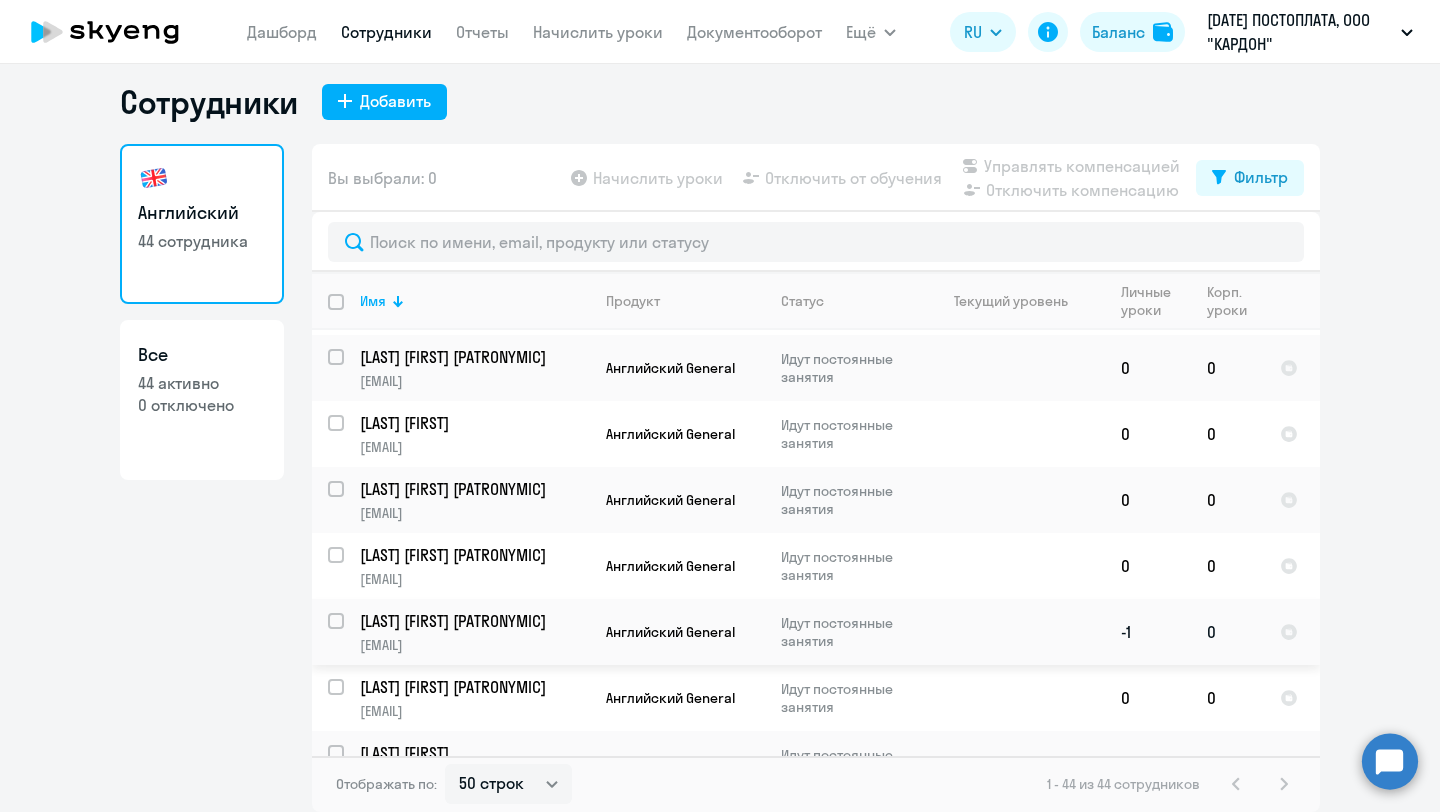 click on "[LAST] [FIRST] [PATRONYMIC]" 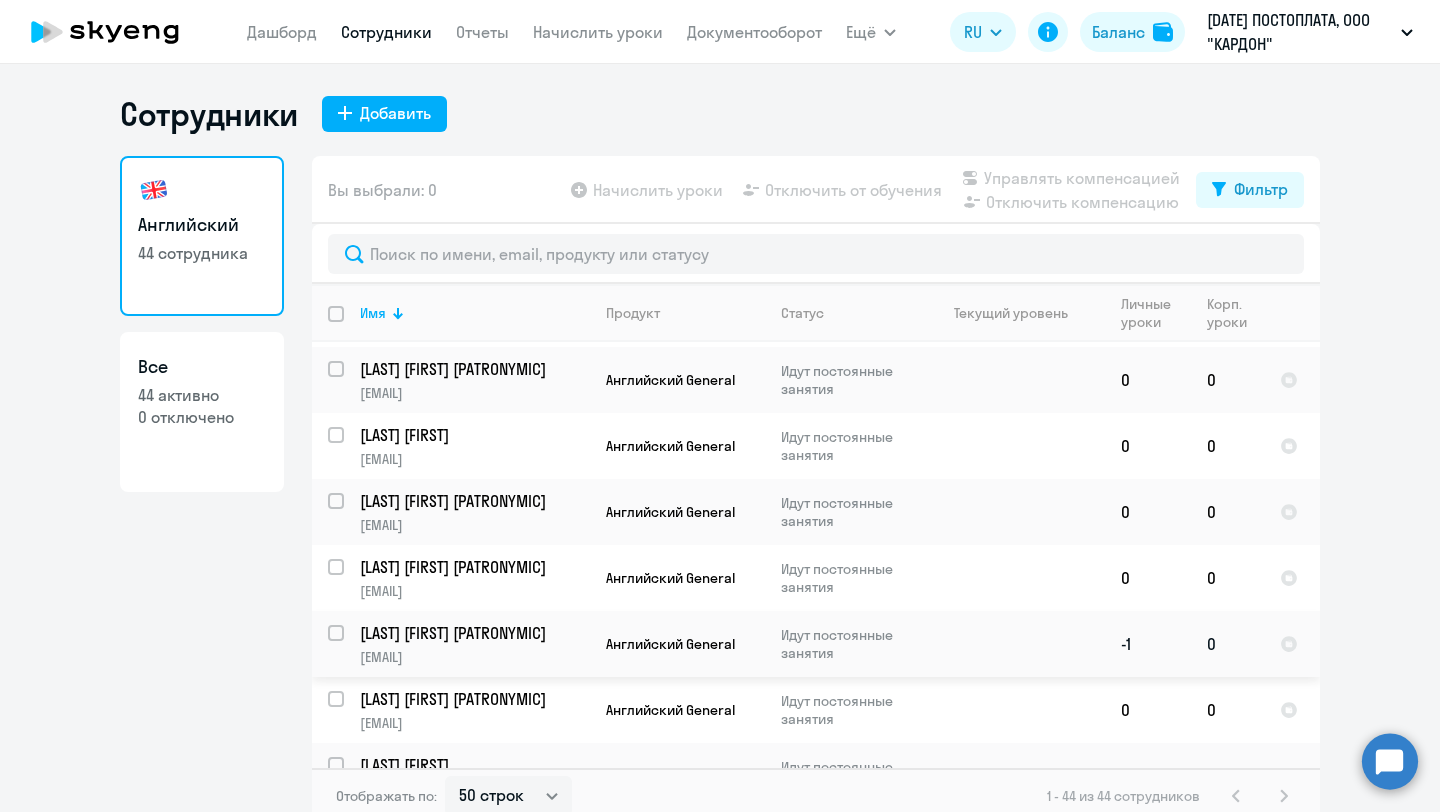 select on "english" 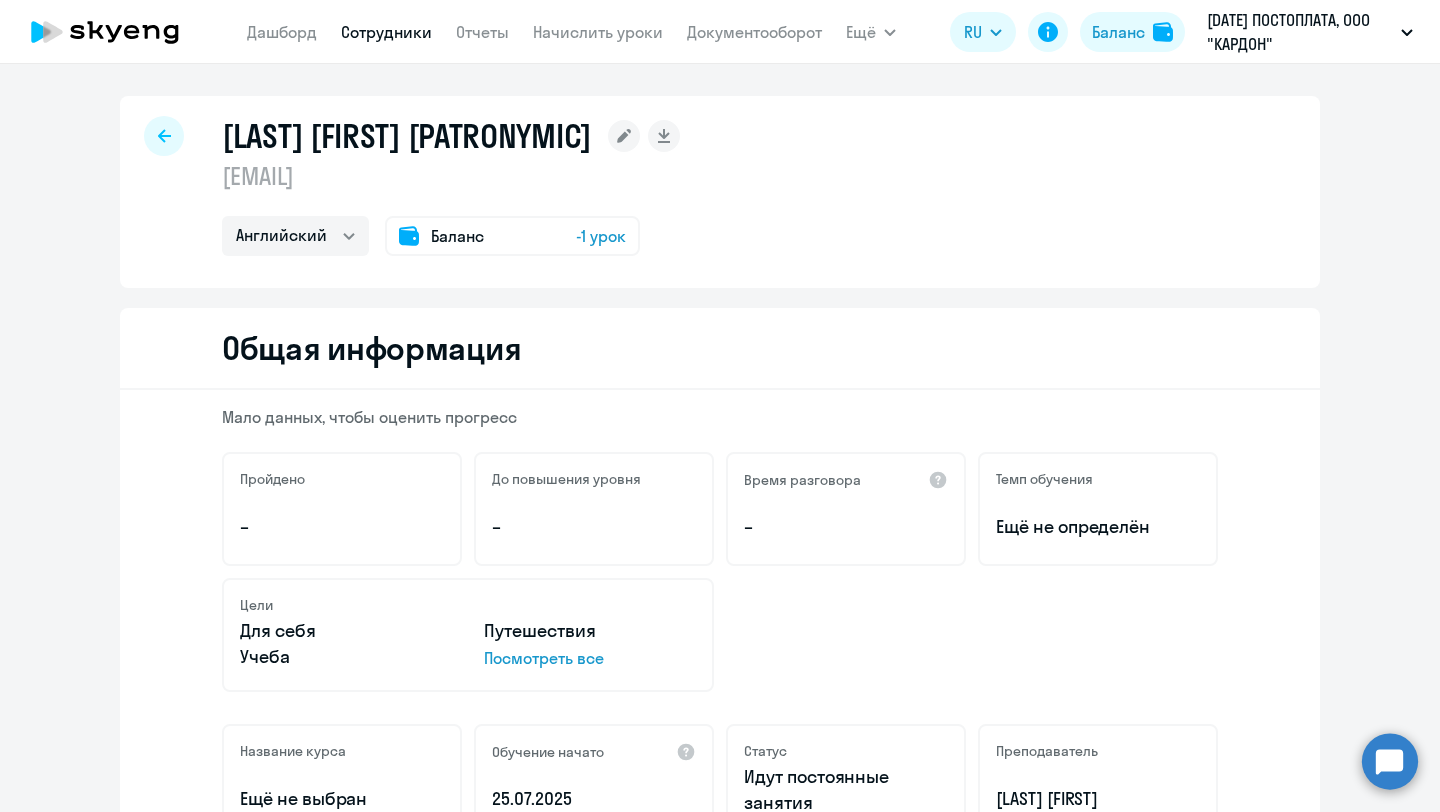 drag, startPoint x: 446, startPoint y: 180, endPoint x: 205, endPoint y: 180, distance: 241 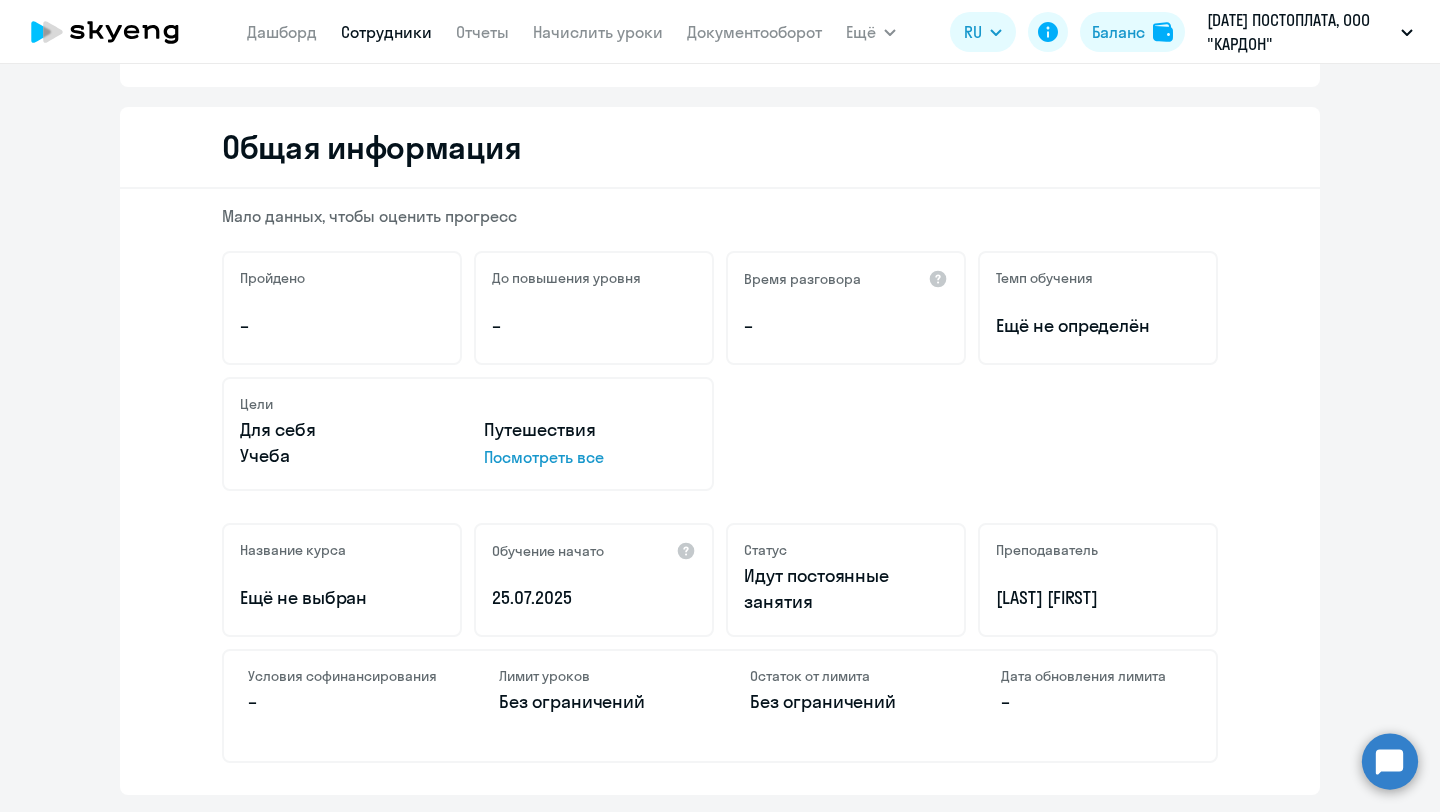 scroll, scrollTop: 262, scrollLeft: 0, axis: vertical 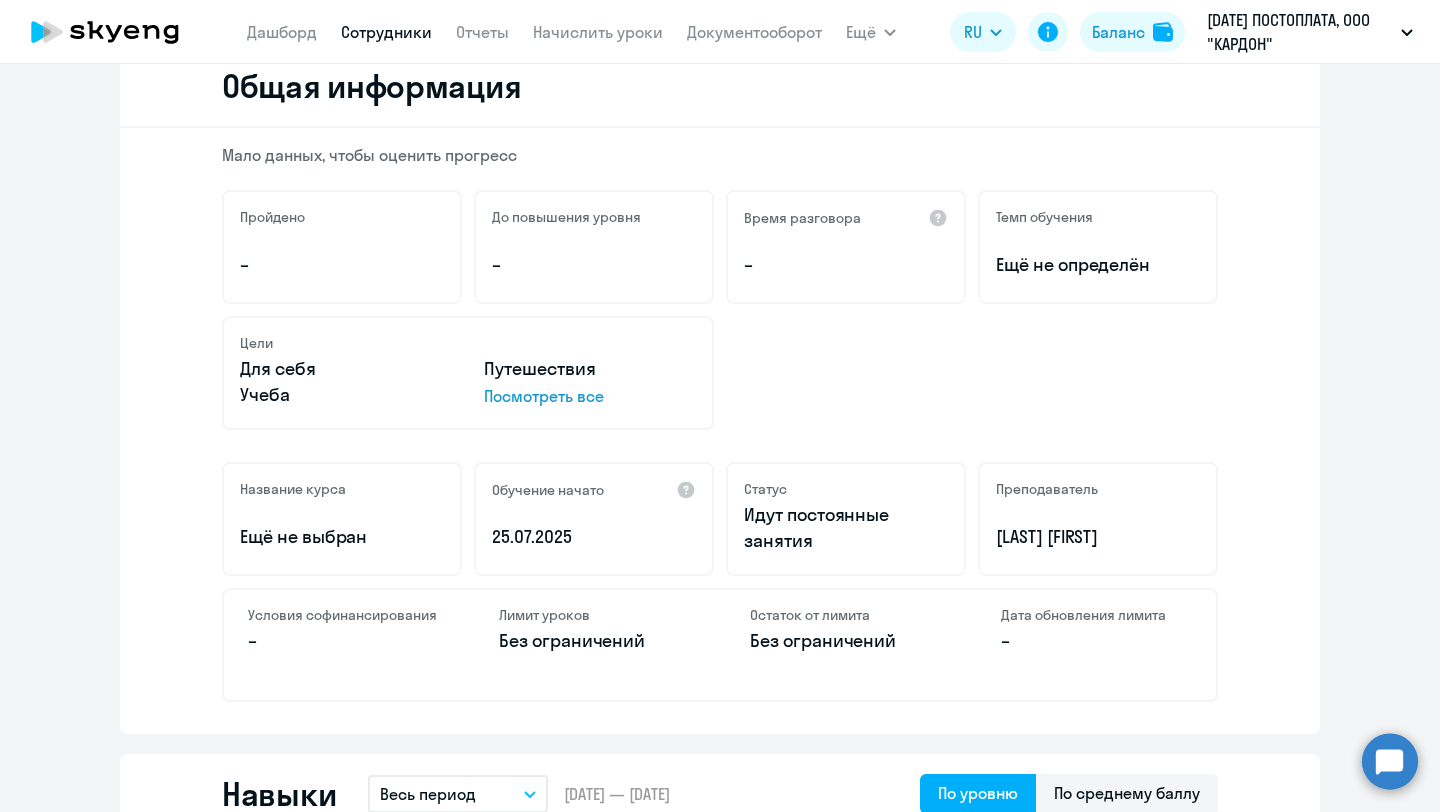 select on "30" 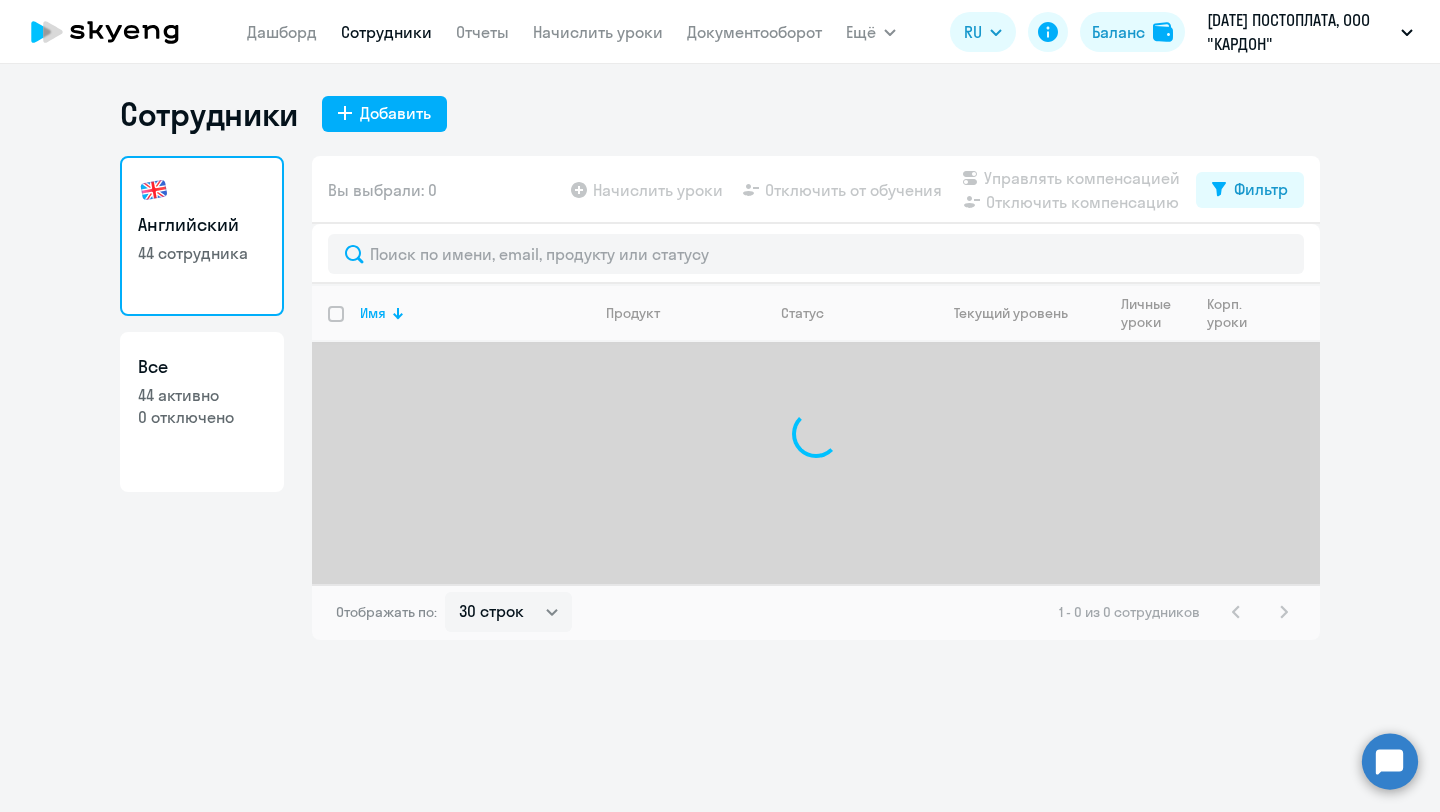 scroll, scrollTop: 0, scrollLeft: 0, axis: both 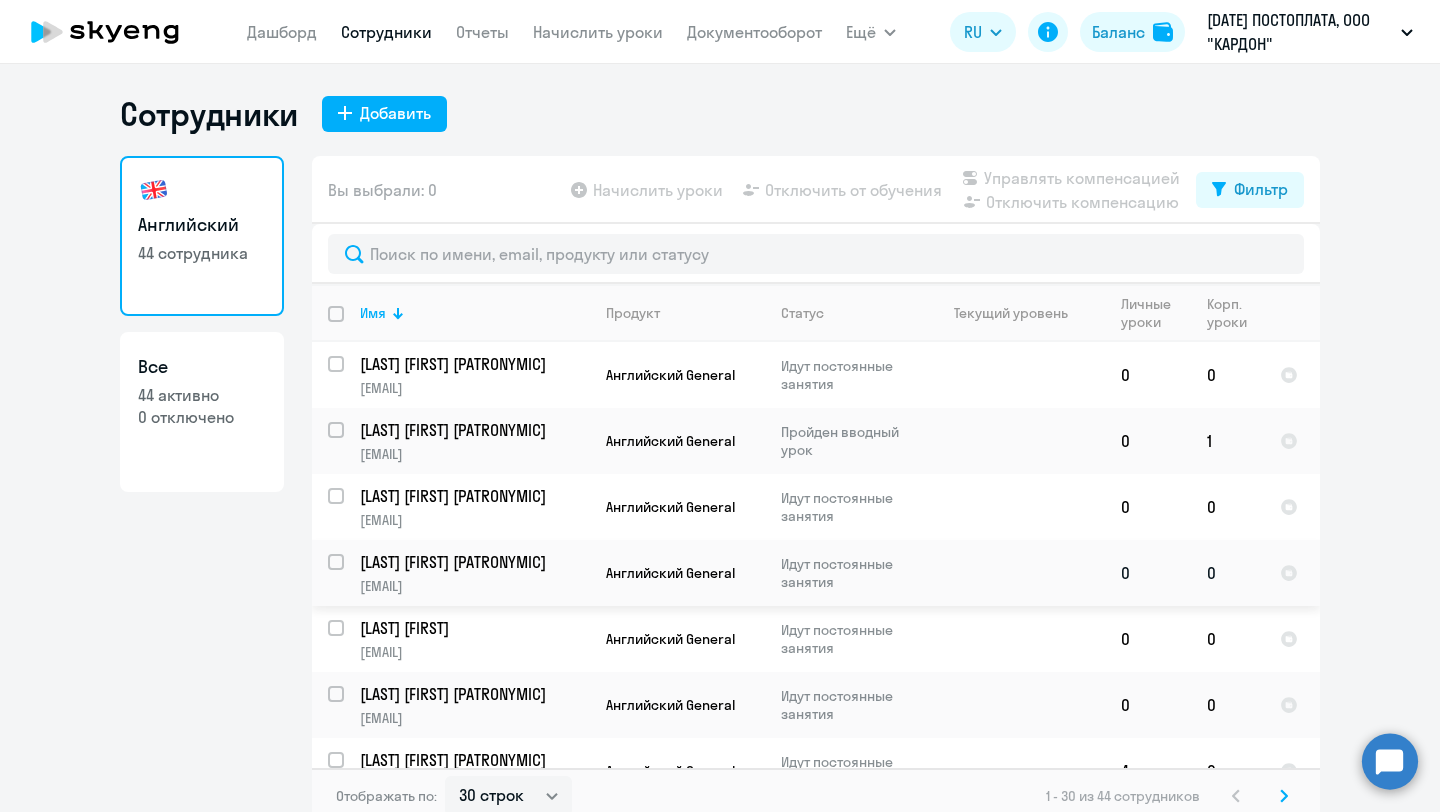 click on "[EMAIL]" 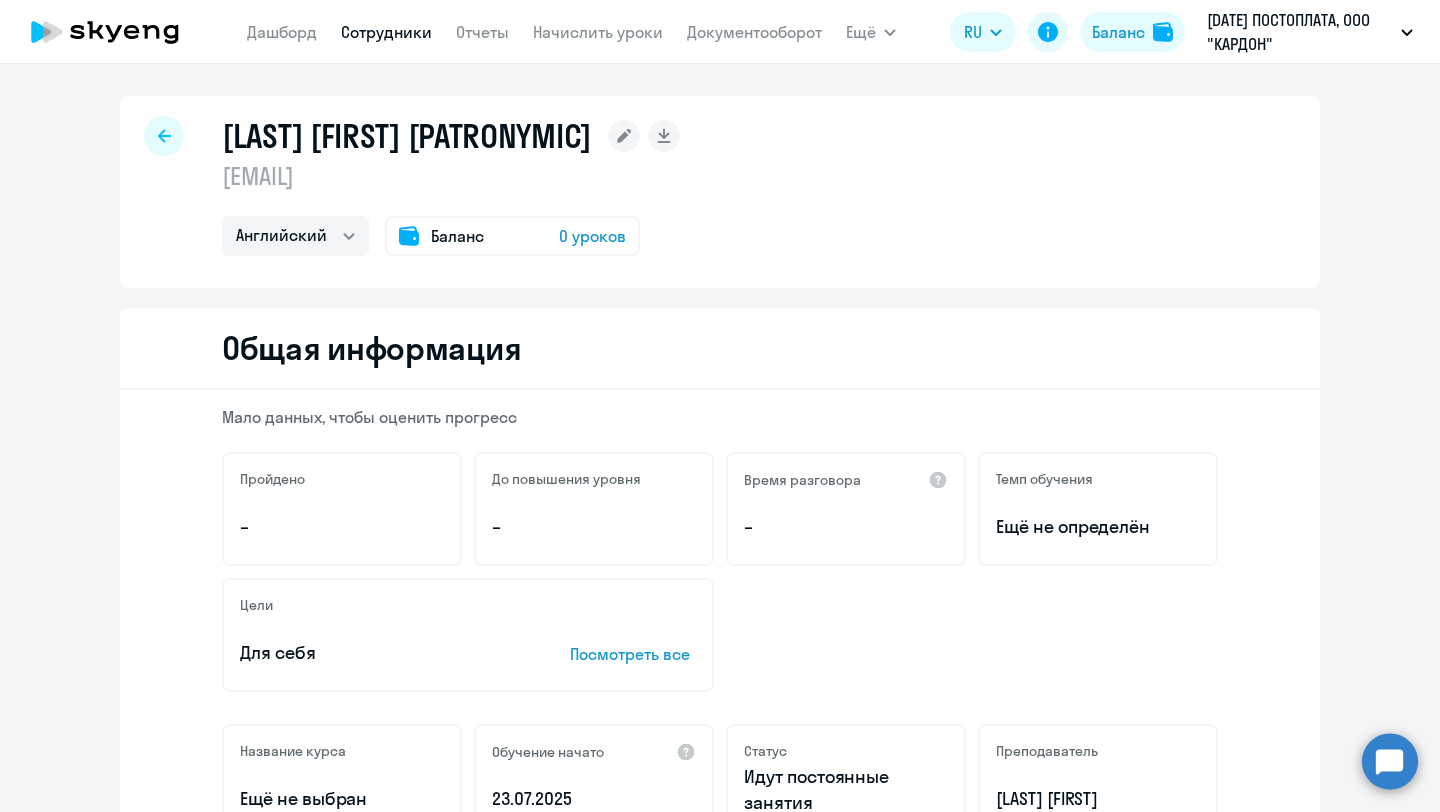 drag, startPoint x: 491, startPoint y: 178, endPoint x: 225, endPoint y: 171, distance: 266.0921 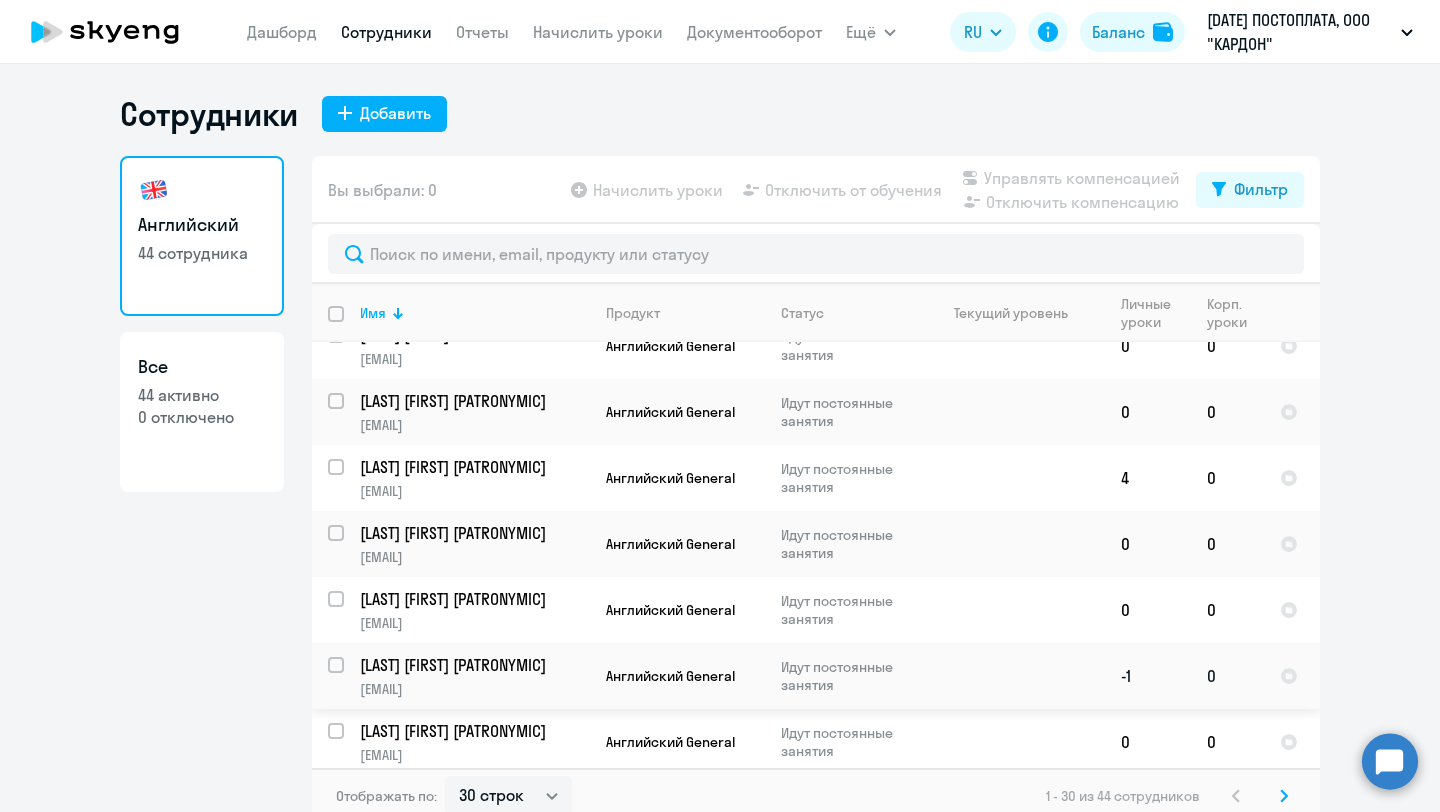 scroll, scrollTop: 298, scrollLeft: 0, axis: vertical 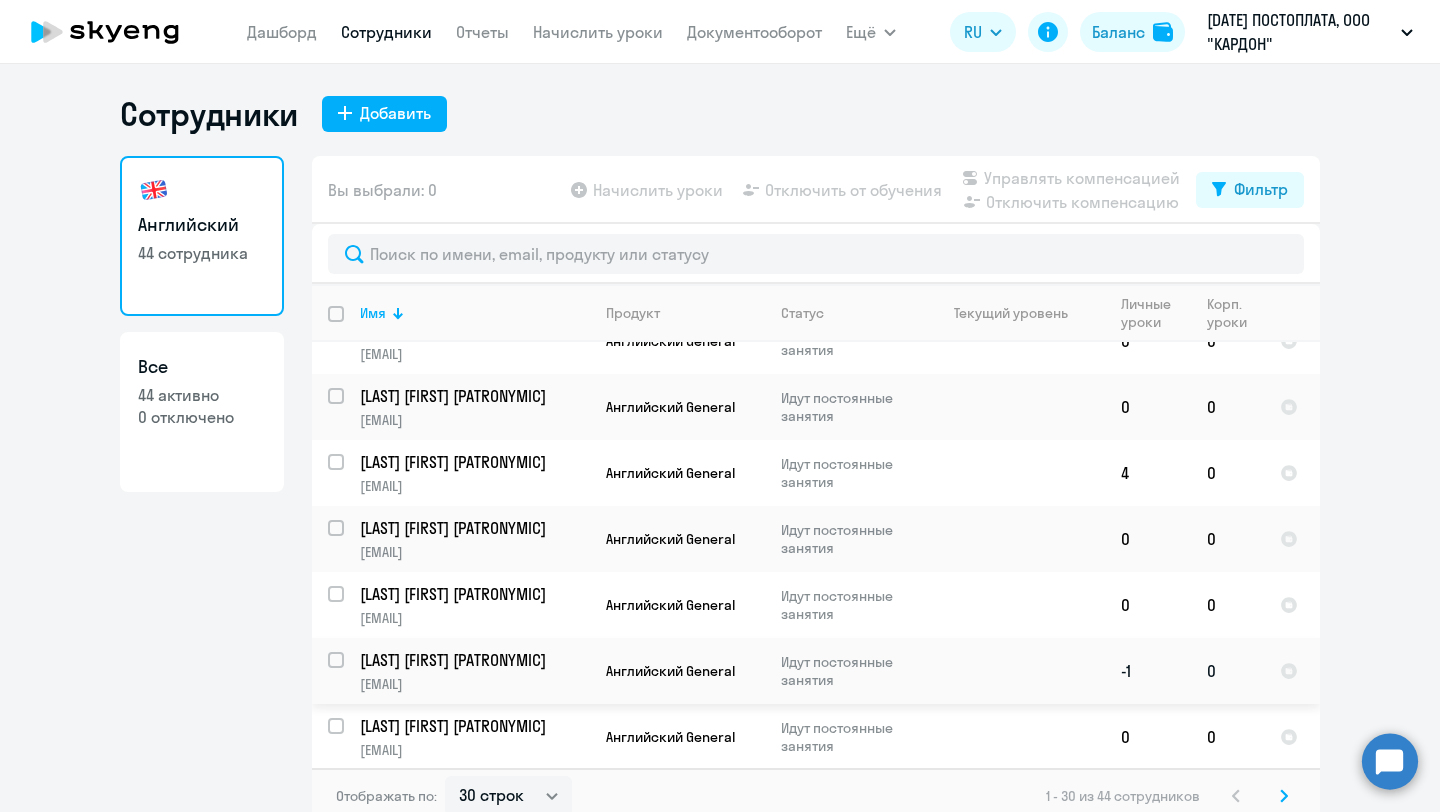 click on "[LAST] [FIRST] [PATRONYMIC] [EMAIL]" 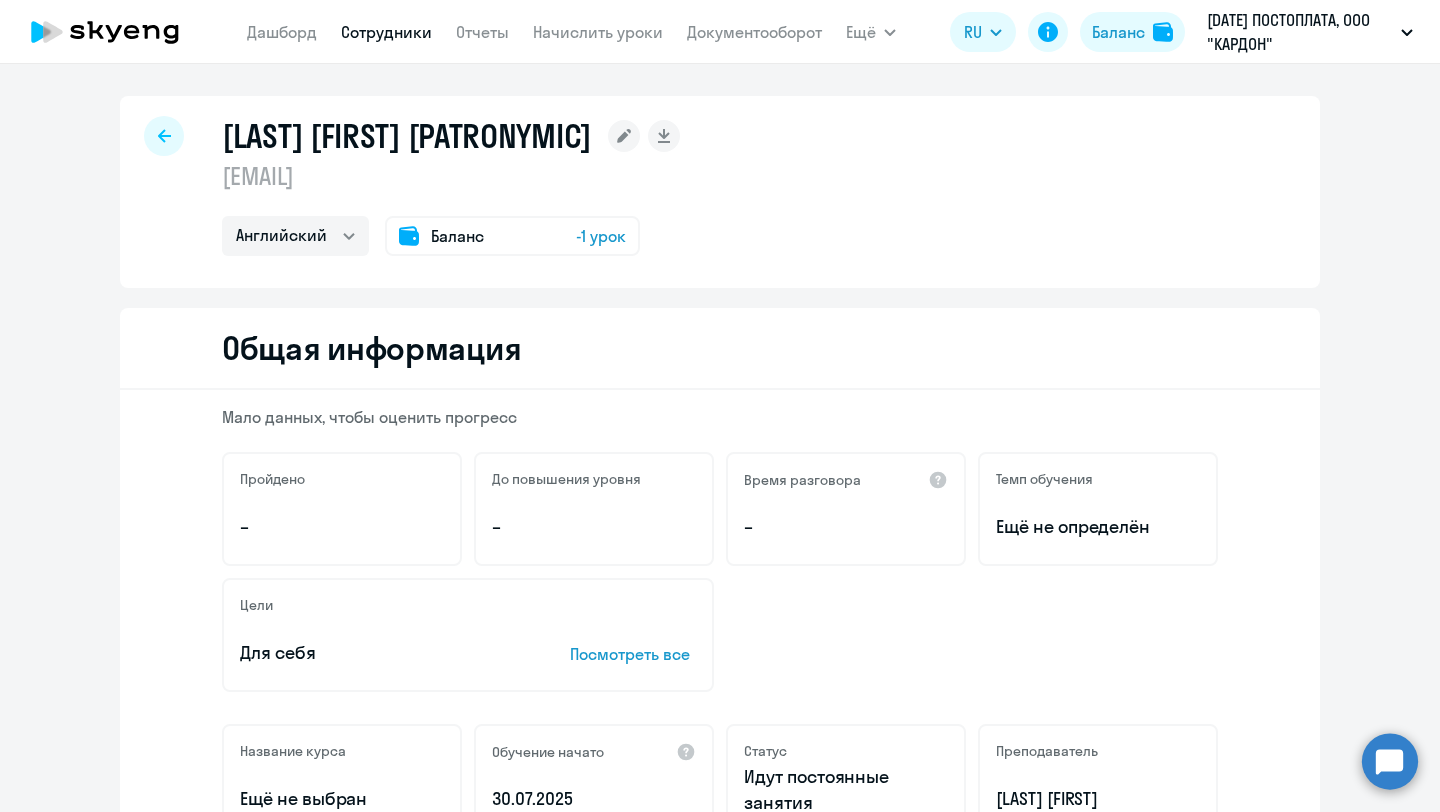 drag, startPoint x: 563, startPoint y: 168, endPoint x: 227, endPoint y: 186, distance: 336.4818 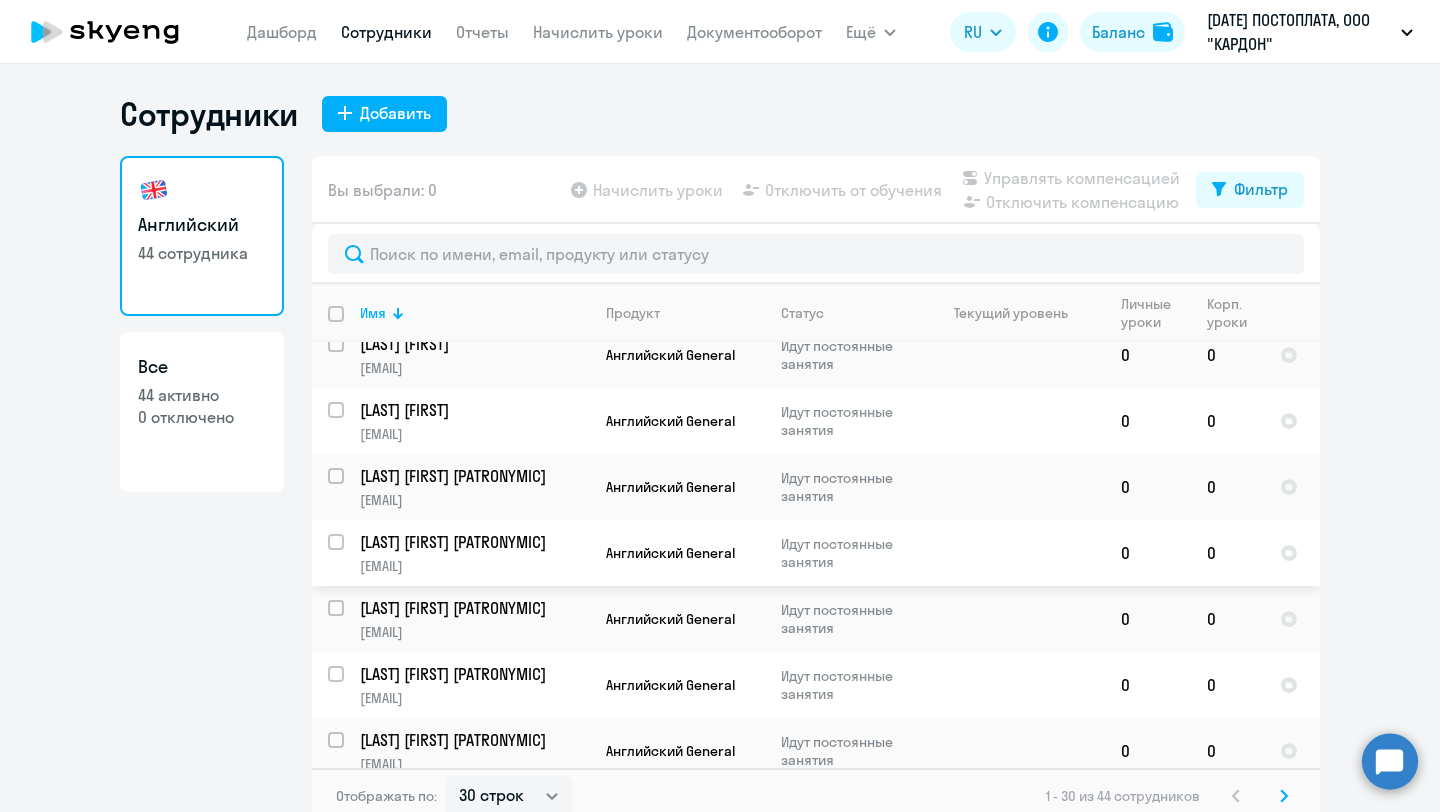 scroll, scrollTop: 1539, scrollLeft: 0, axis: vertical 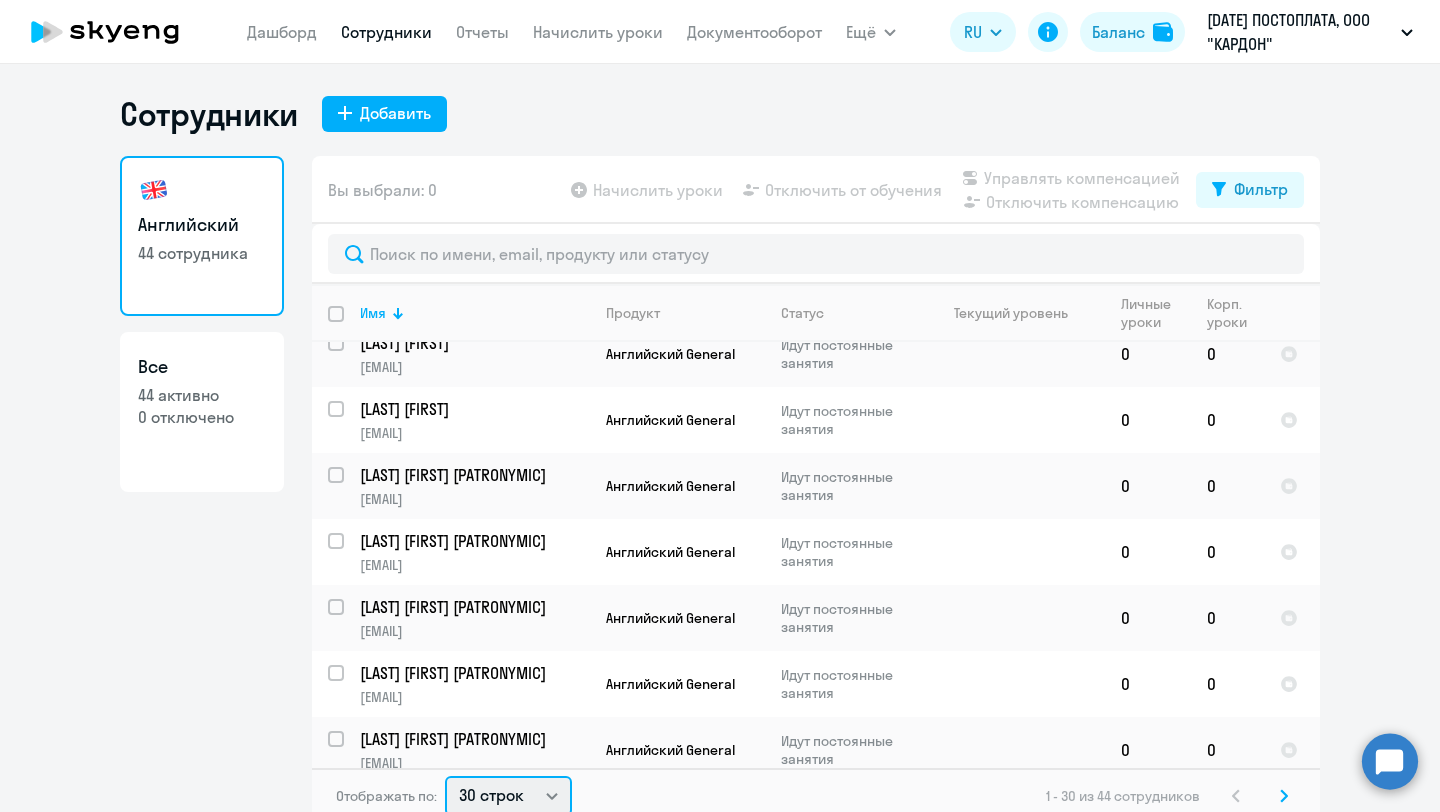 click on "30 строк   50 строк   100 строк" 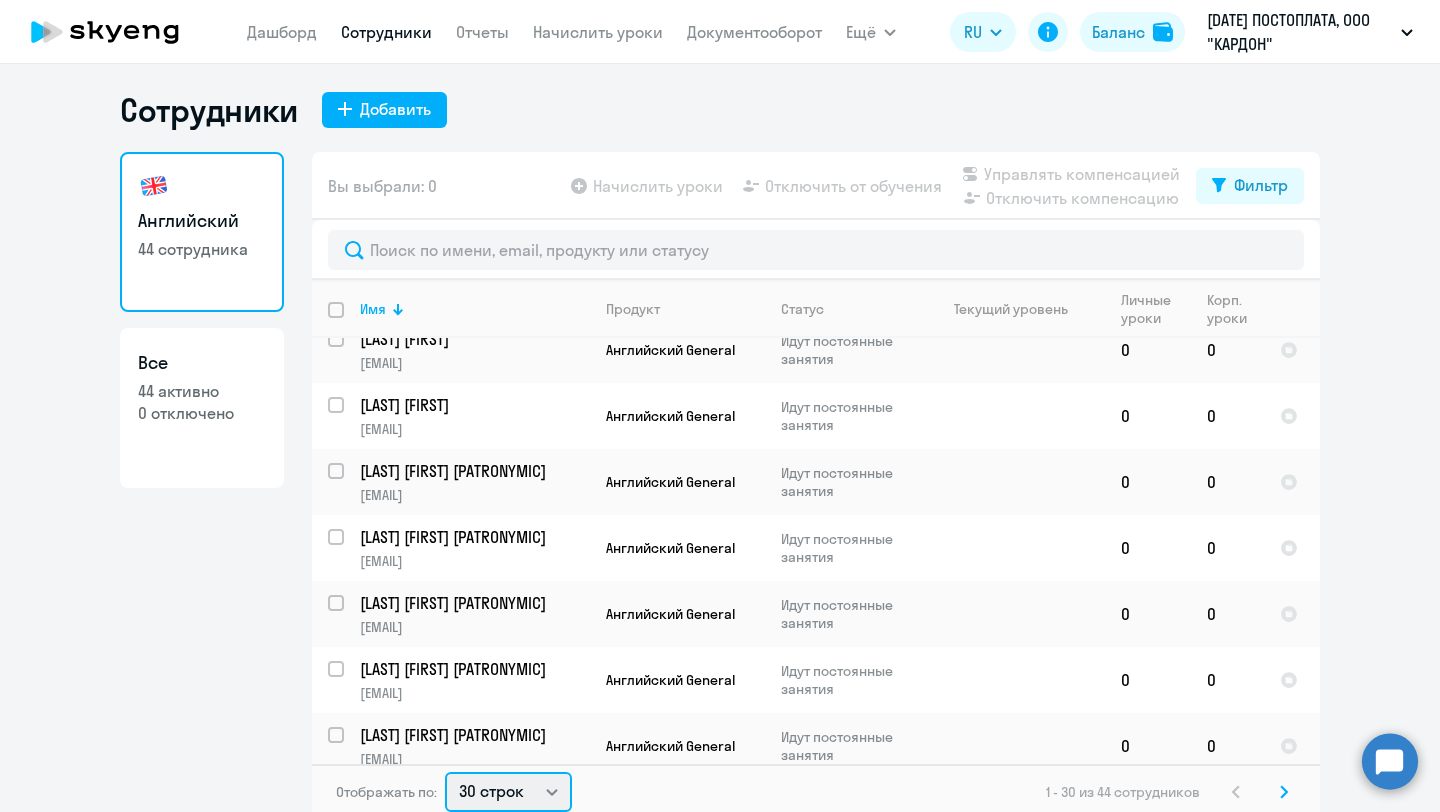 select on "50" 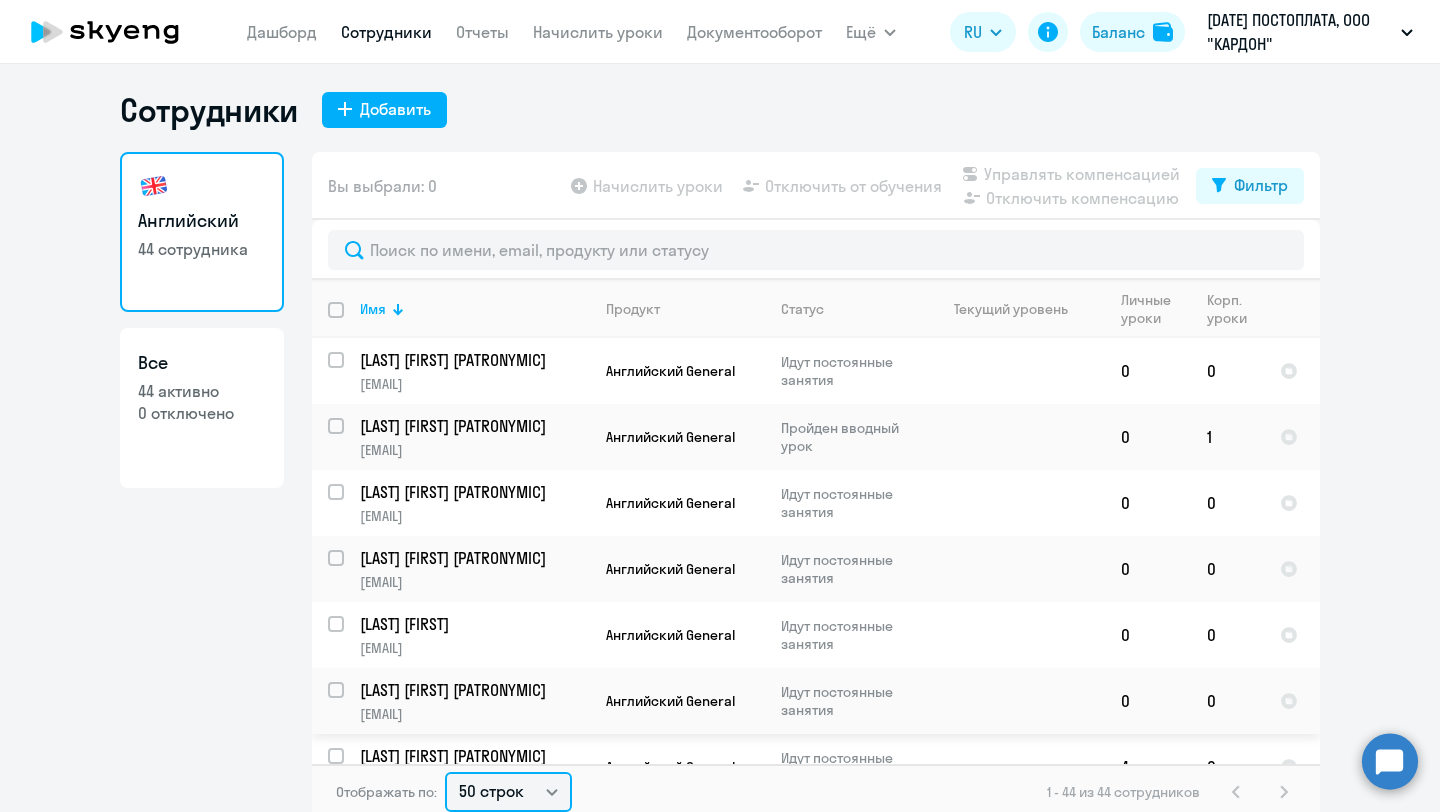 scroll, scrollTop: 0, scrollLeft: 0, axis: both 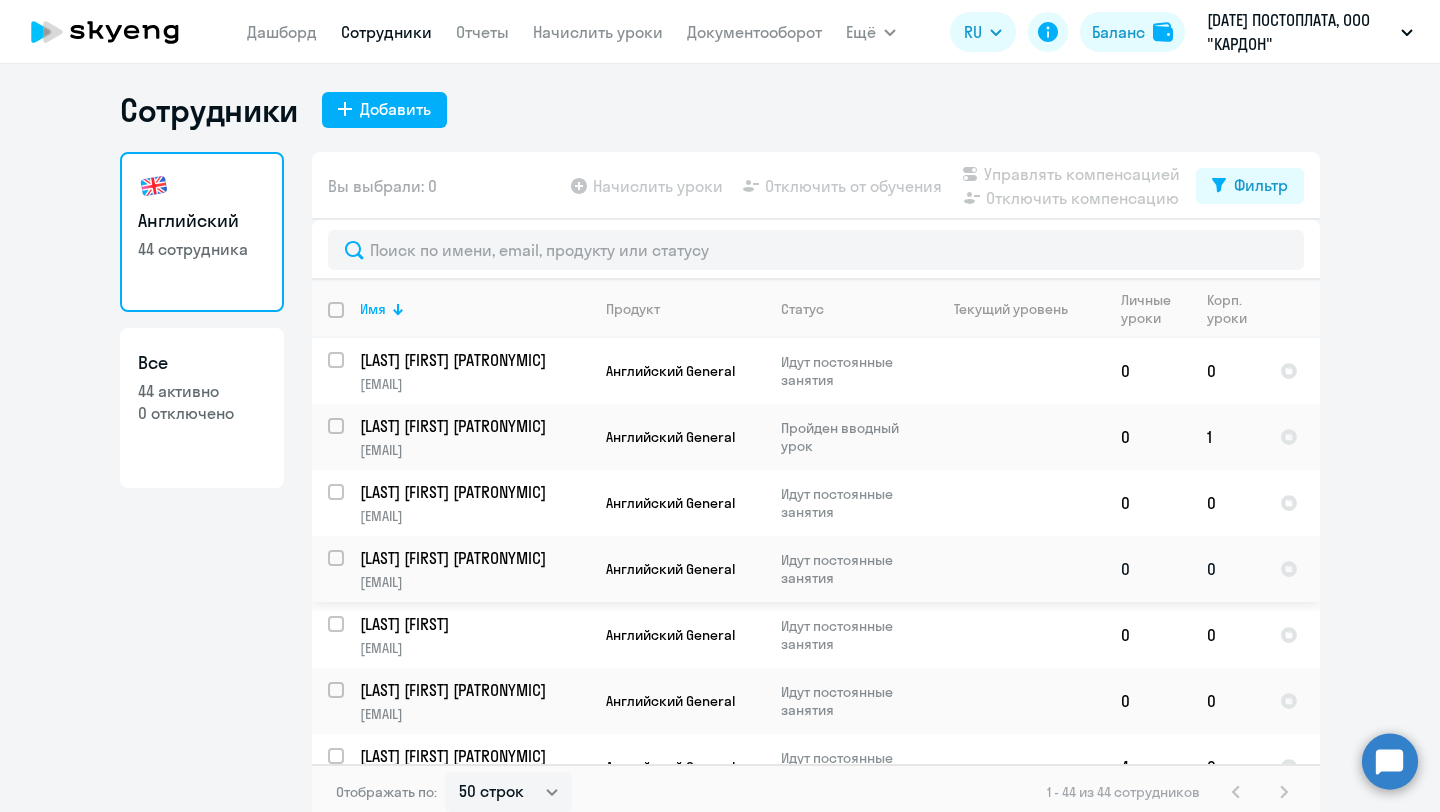 click on "[LAST] [FIRST] [PATRONYMIC] [EMAIL]" 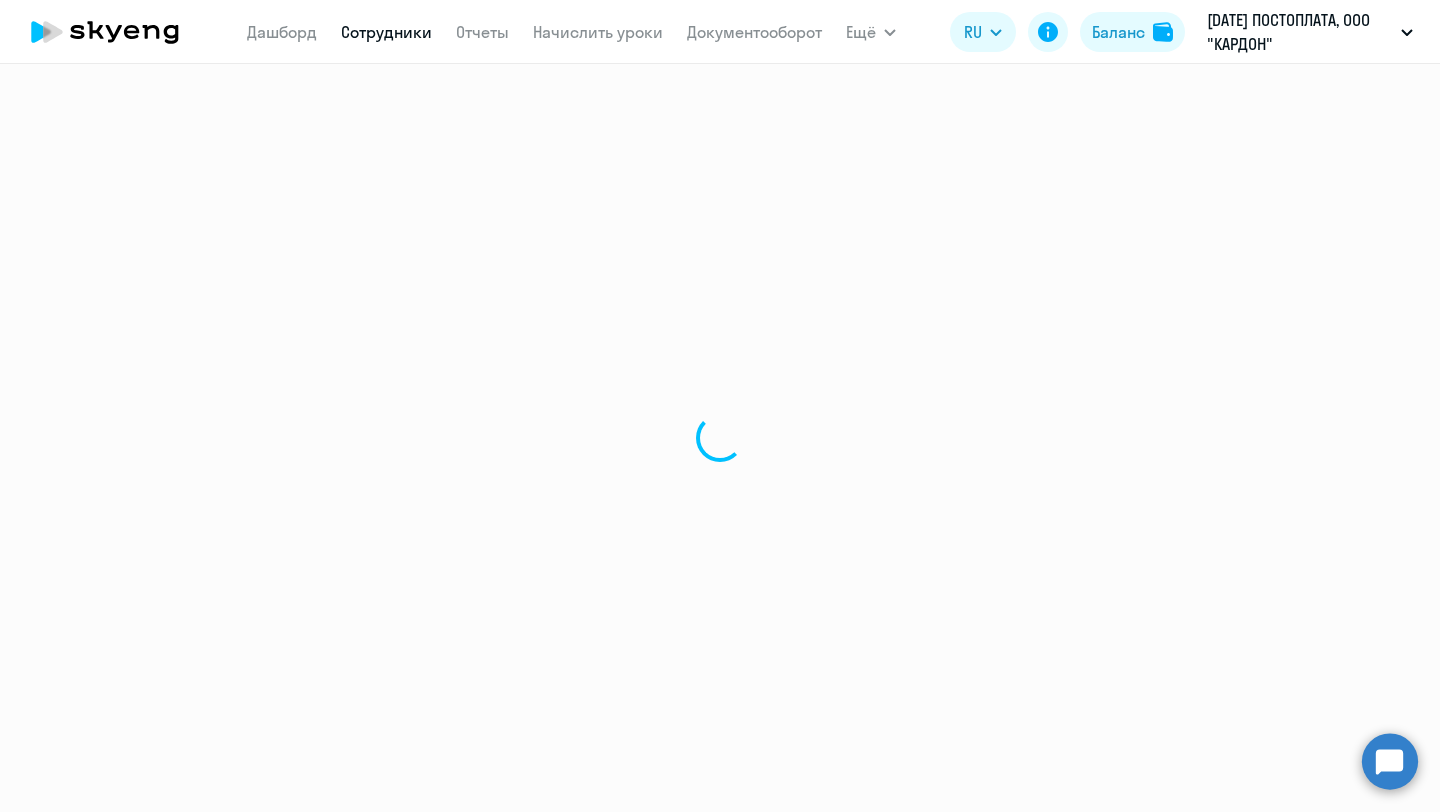 scroll, scrollTop: 0, scrollLeft: 0, axis: both 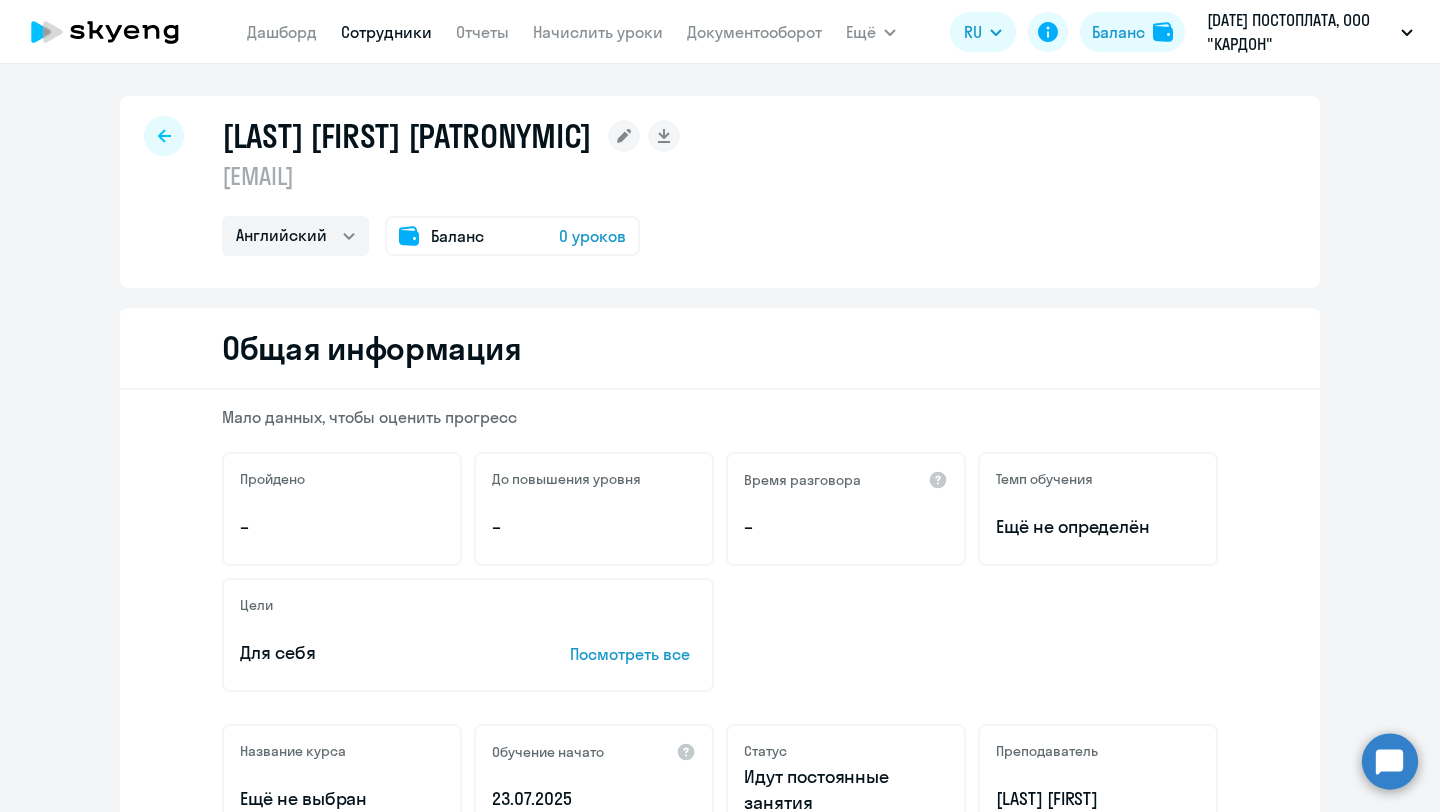 drag, startPoint x: 472, startPoint y: 180, endPoint x: 223, endPoint y: 184, distance: 249.03212 